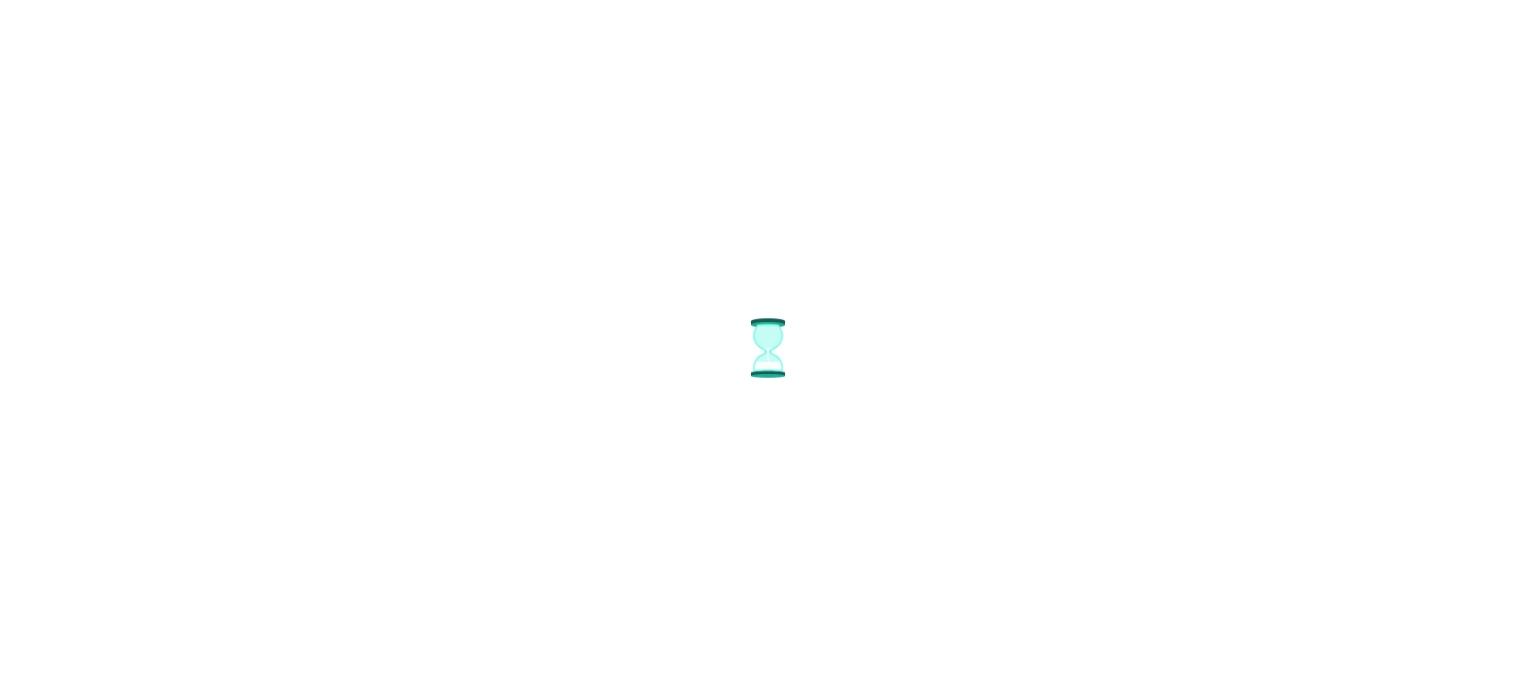 scroll, scrollTop: 0, scrollLeft: 0, axis: both 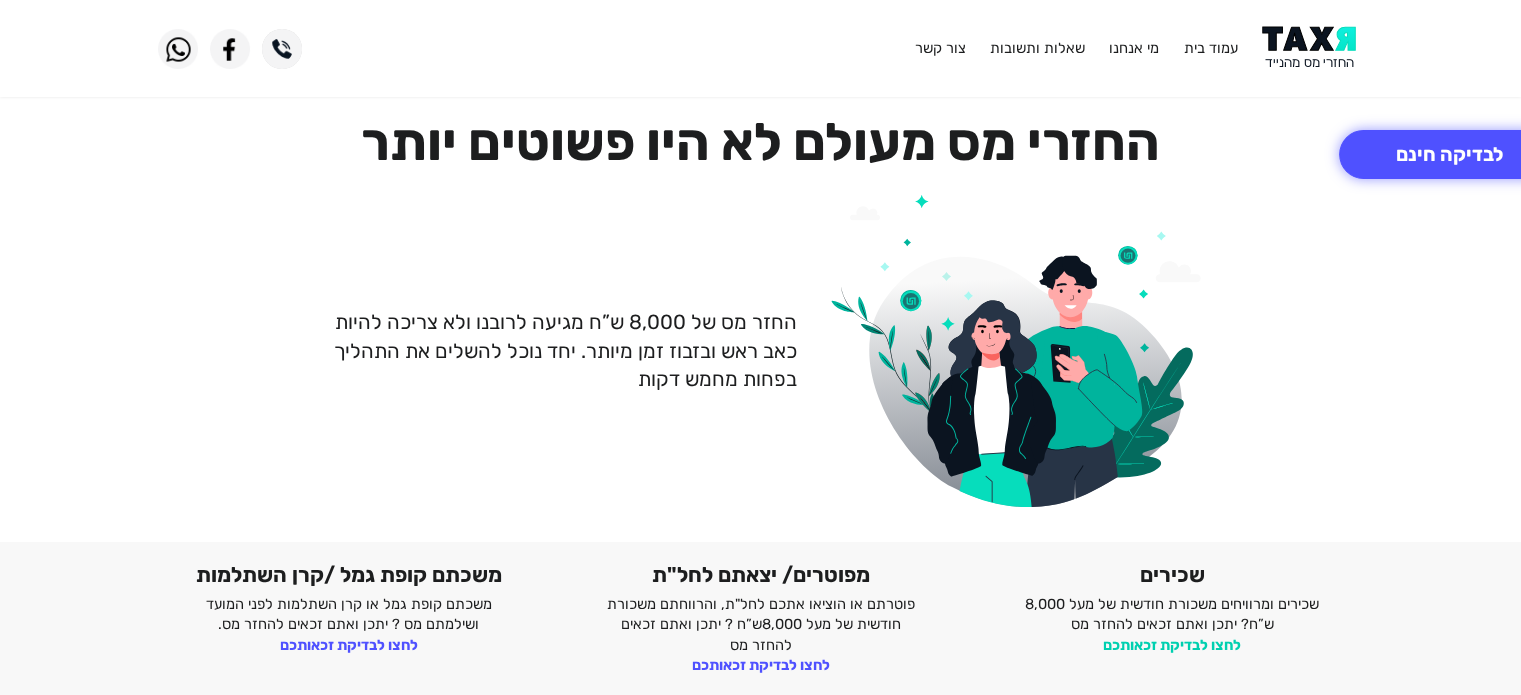 click on "לחצו לבדיקת זכאותכם" 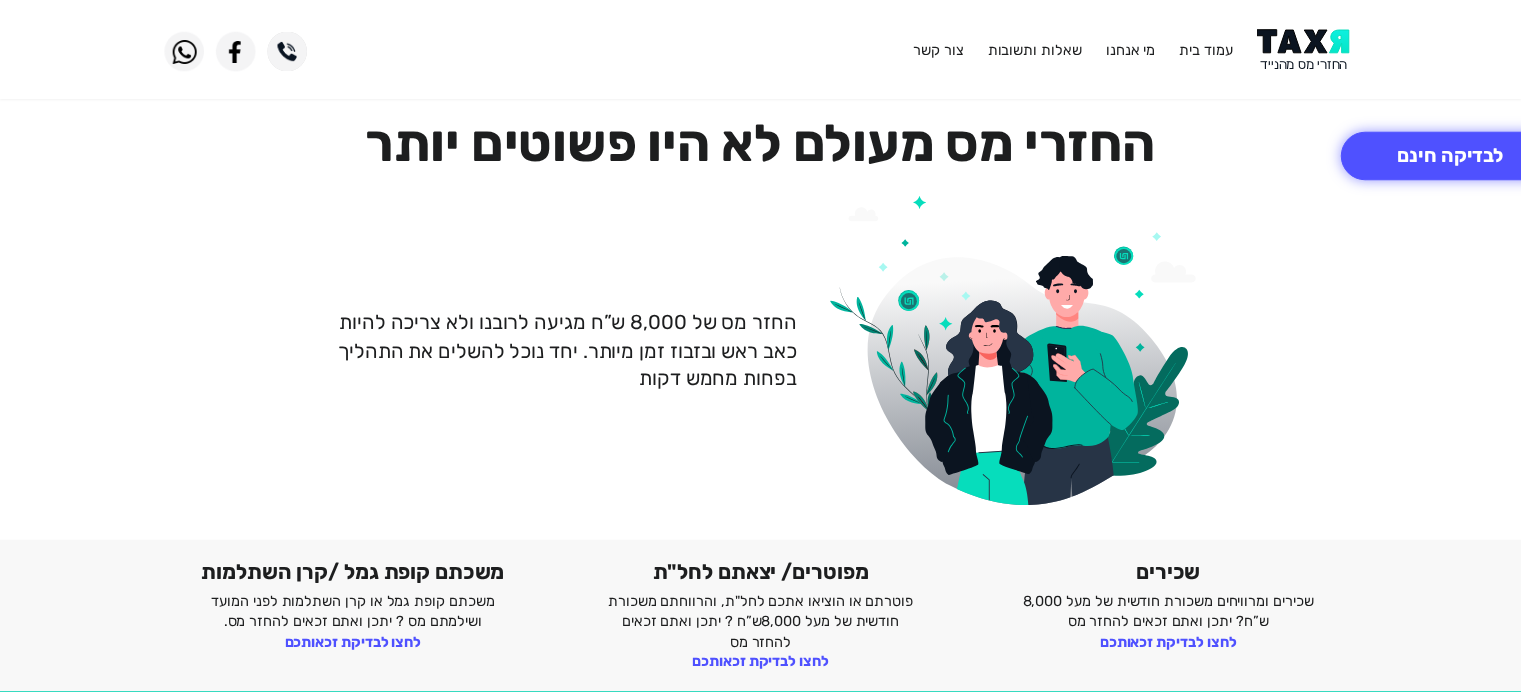 scroll, scrollTop: 0, scrollLeft: 0, axis: both 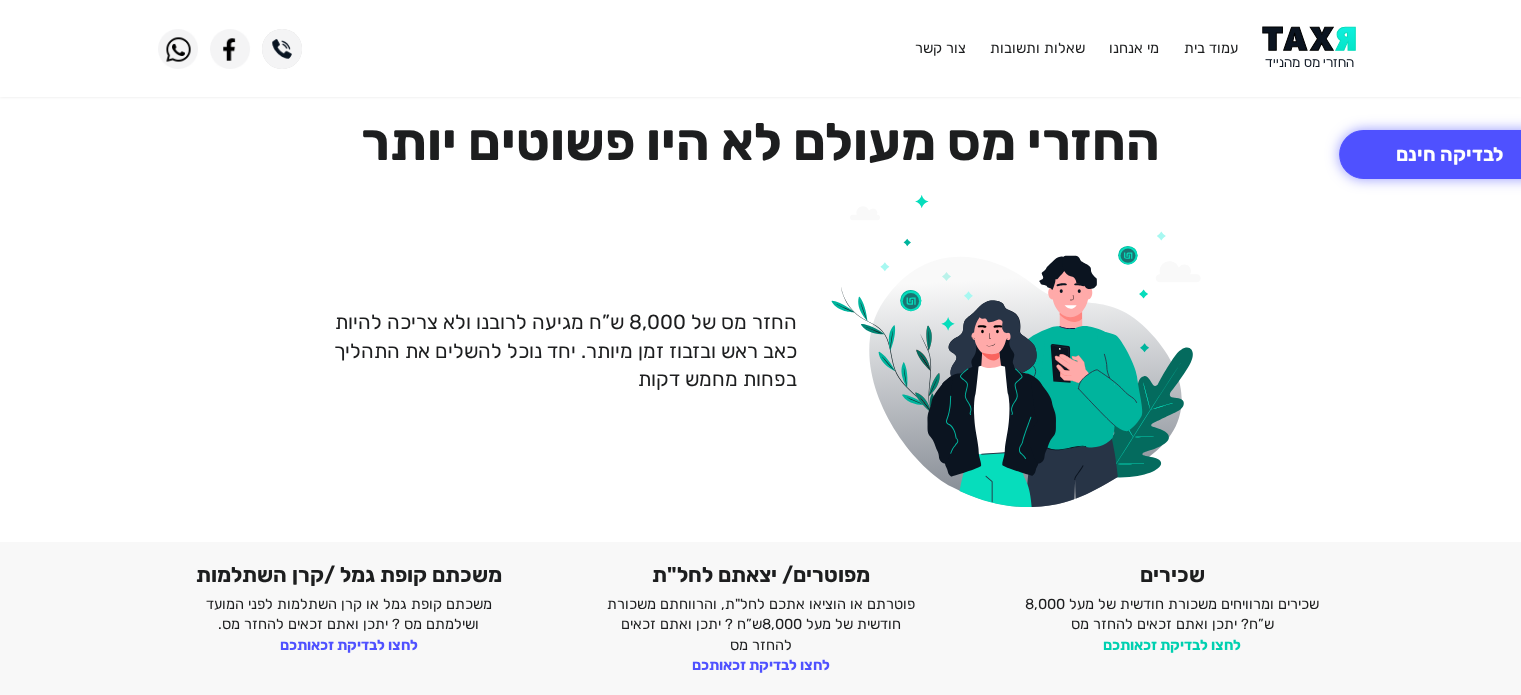 click on "לחצו לבדיקת זכאותכם" 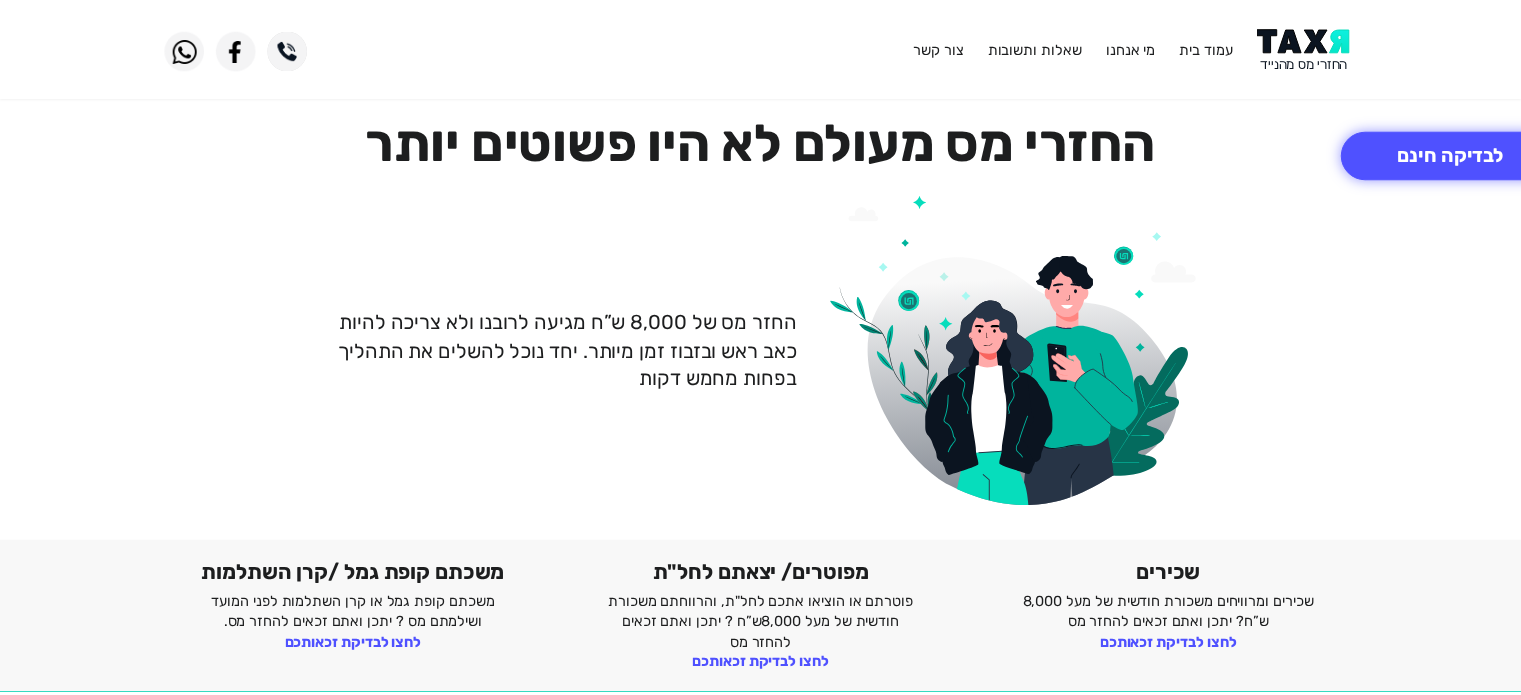 scroll, scrollTop: 0, scrollLeft: 0, axis: both 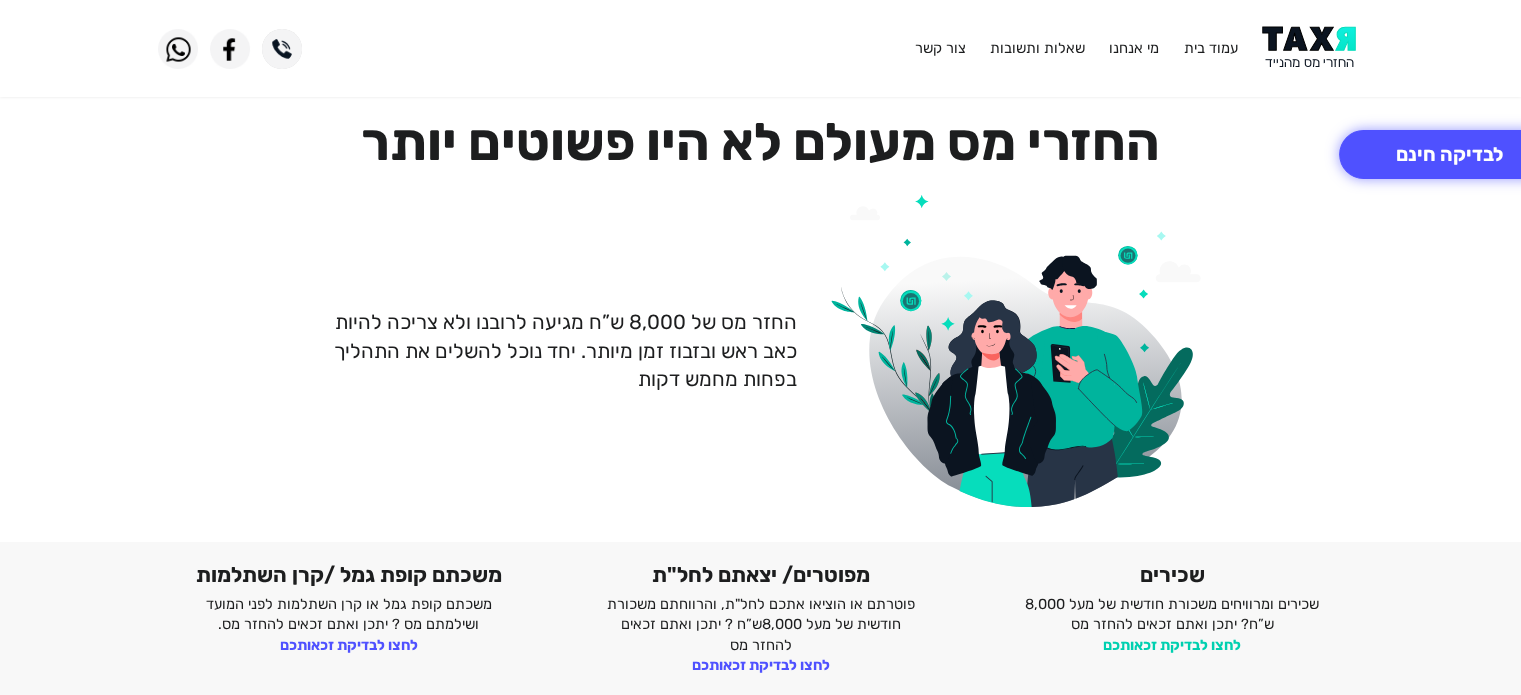 click on "לחצו לבדיקת זכאותכם" 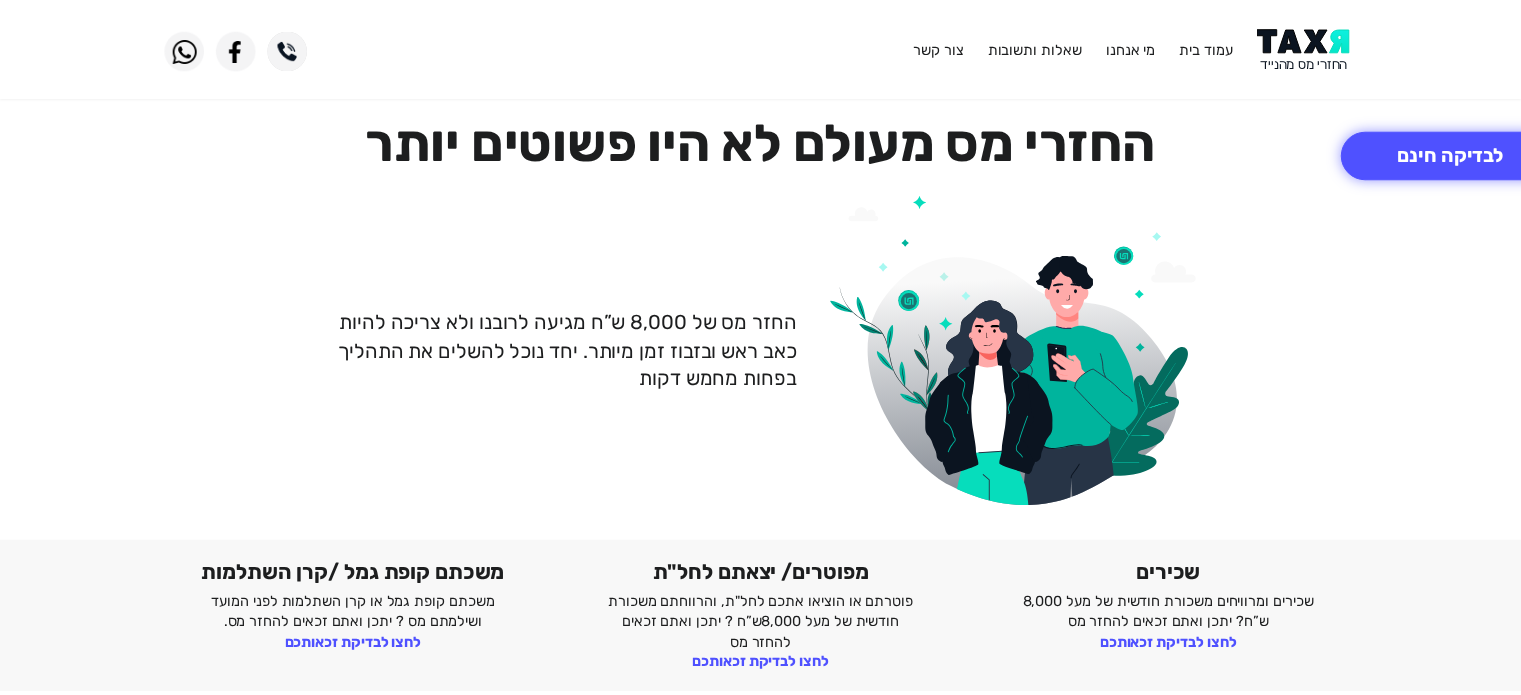 scroll, scrollTop: 0, scrollLeft: 0, axis: both 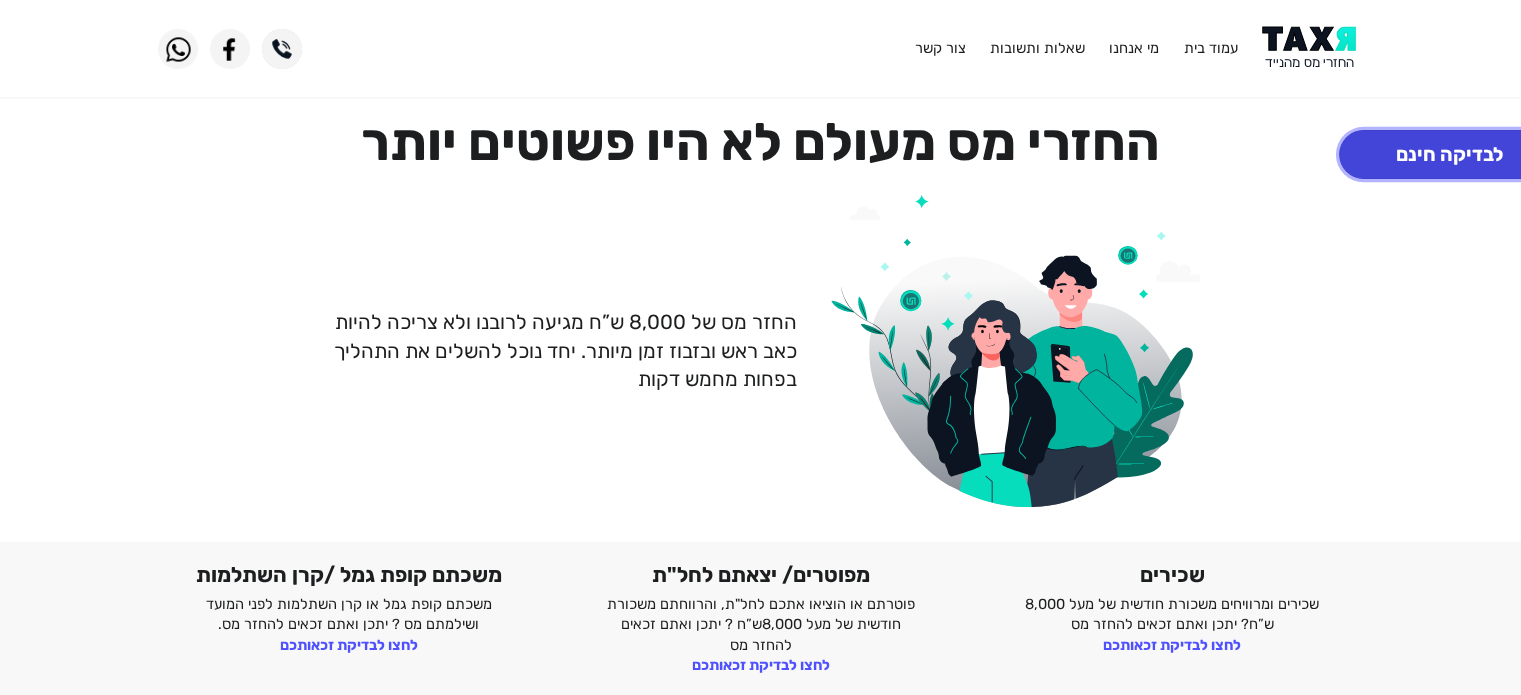 click on "לבדיקה חינם" 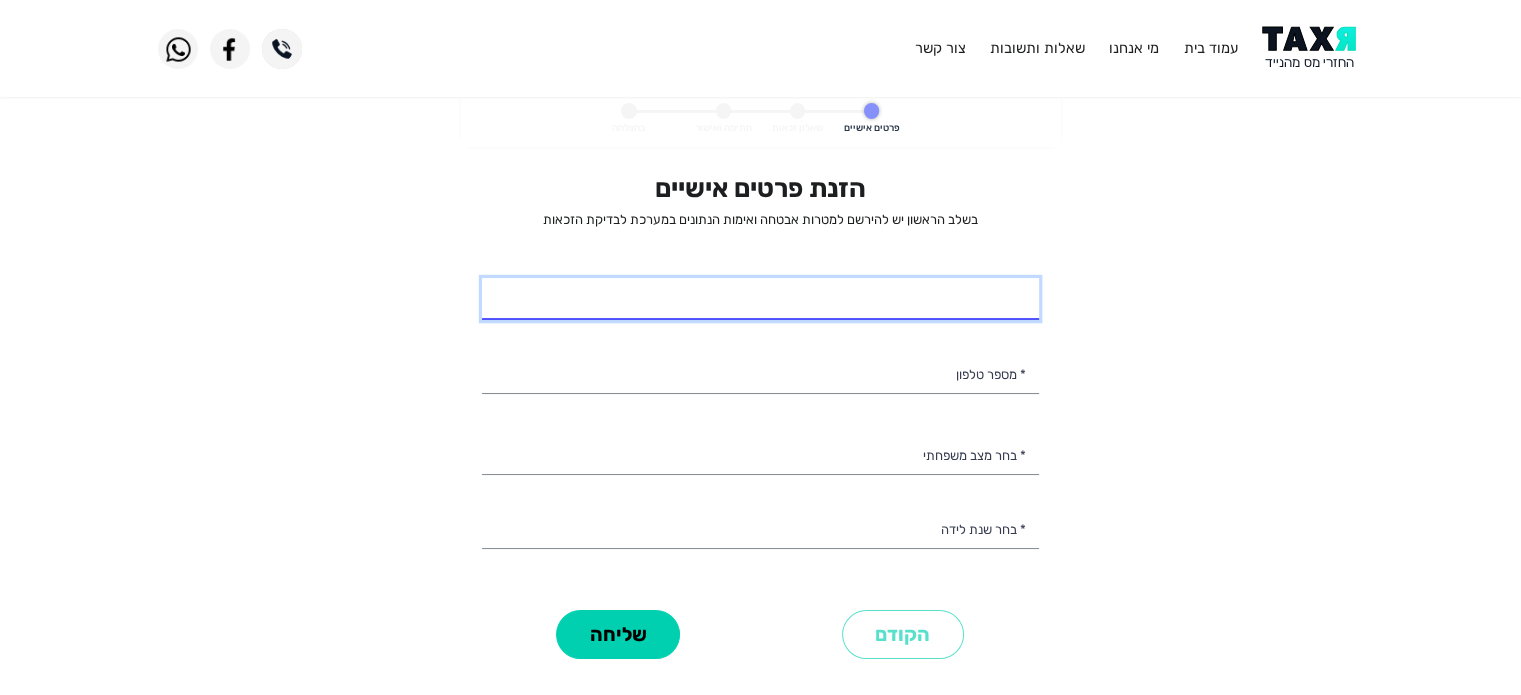 click on "* שם מלא" at bounding box center [760, 299] 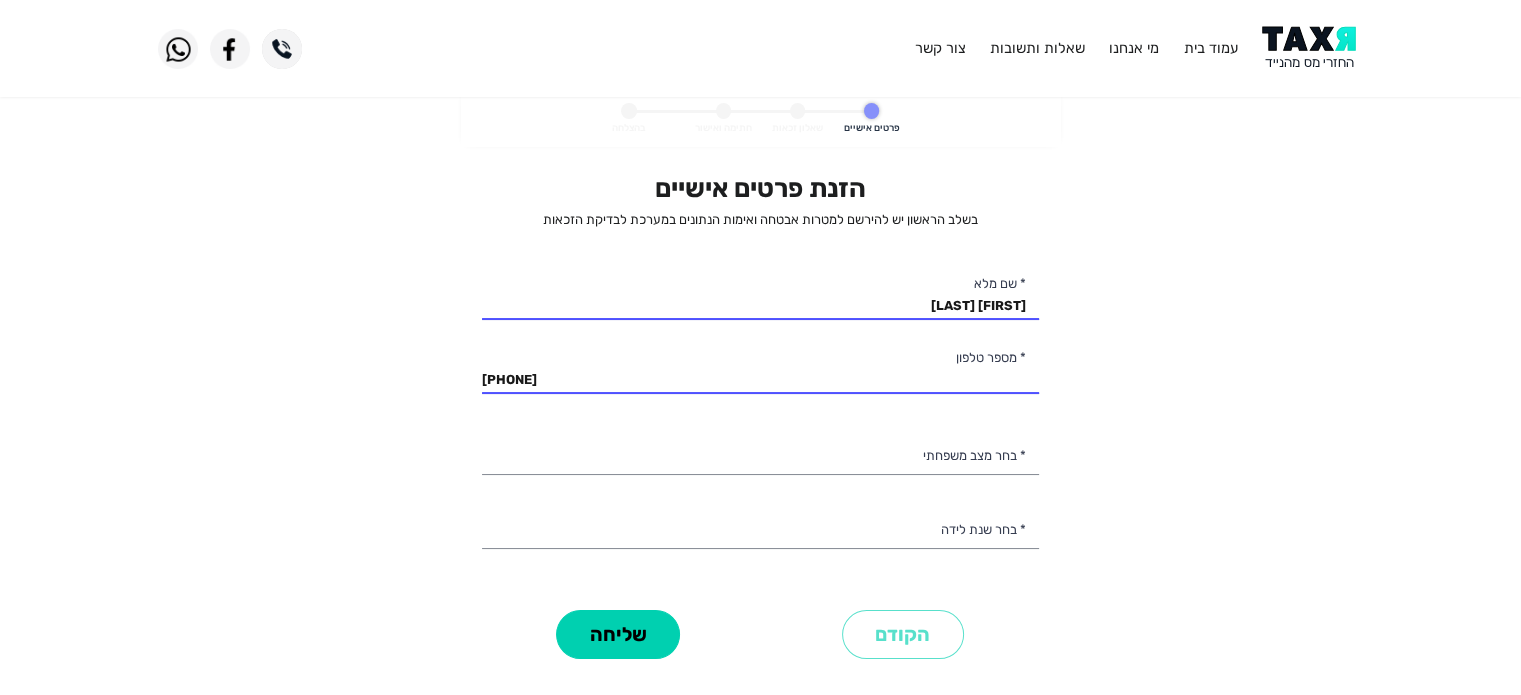 type on "050-2311827" 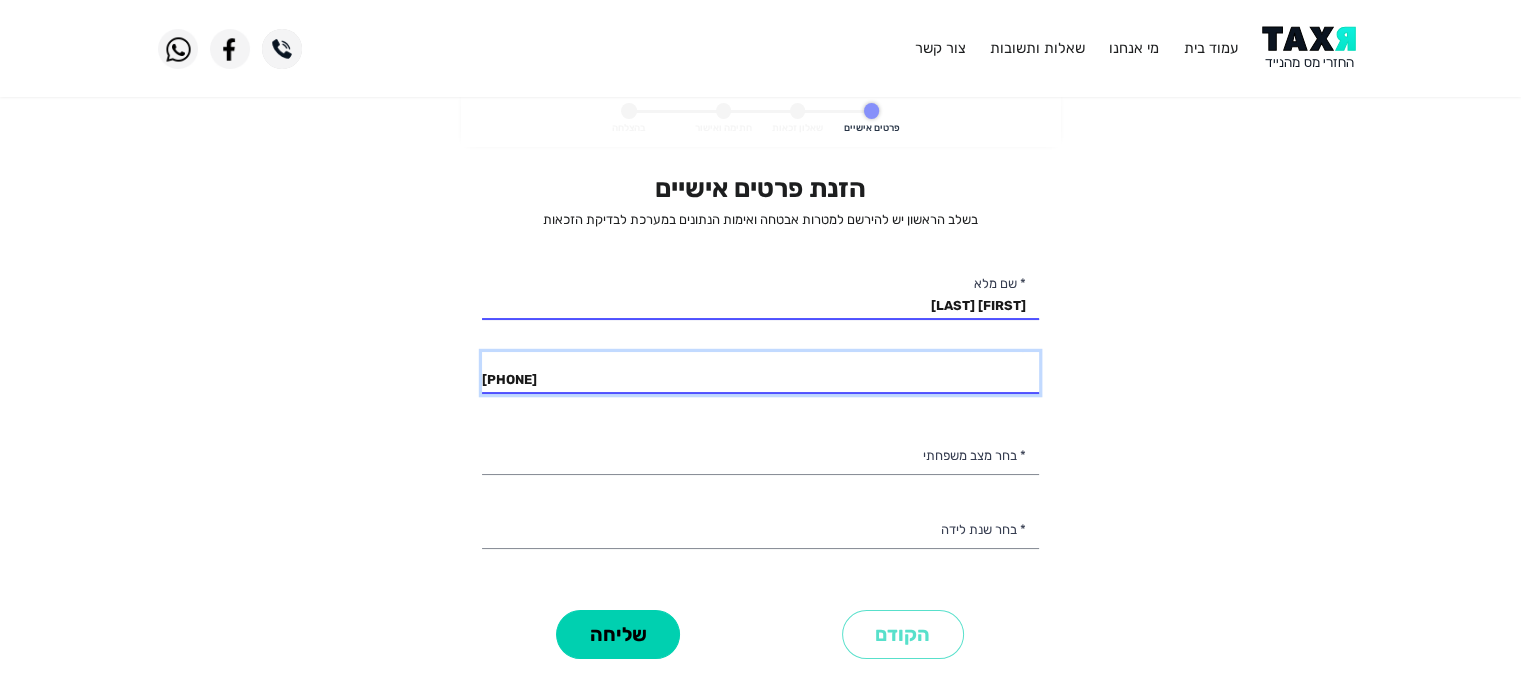 click on "050-2311827" at bounding box center (760, 373) 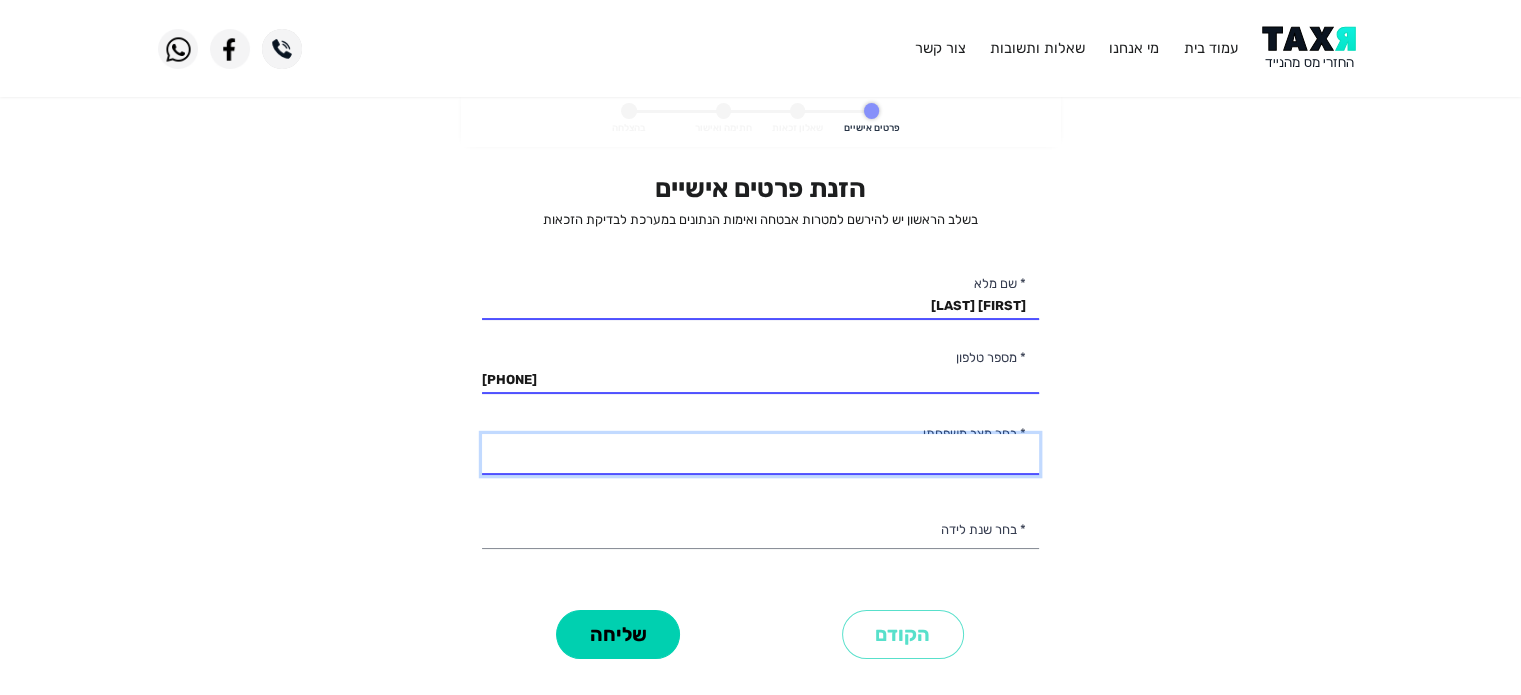 click on "רווק/ה נשוי/אה גרוש/ה אלמן/נה" at bounding box center [760, 455] 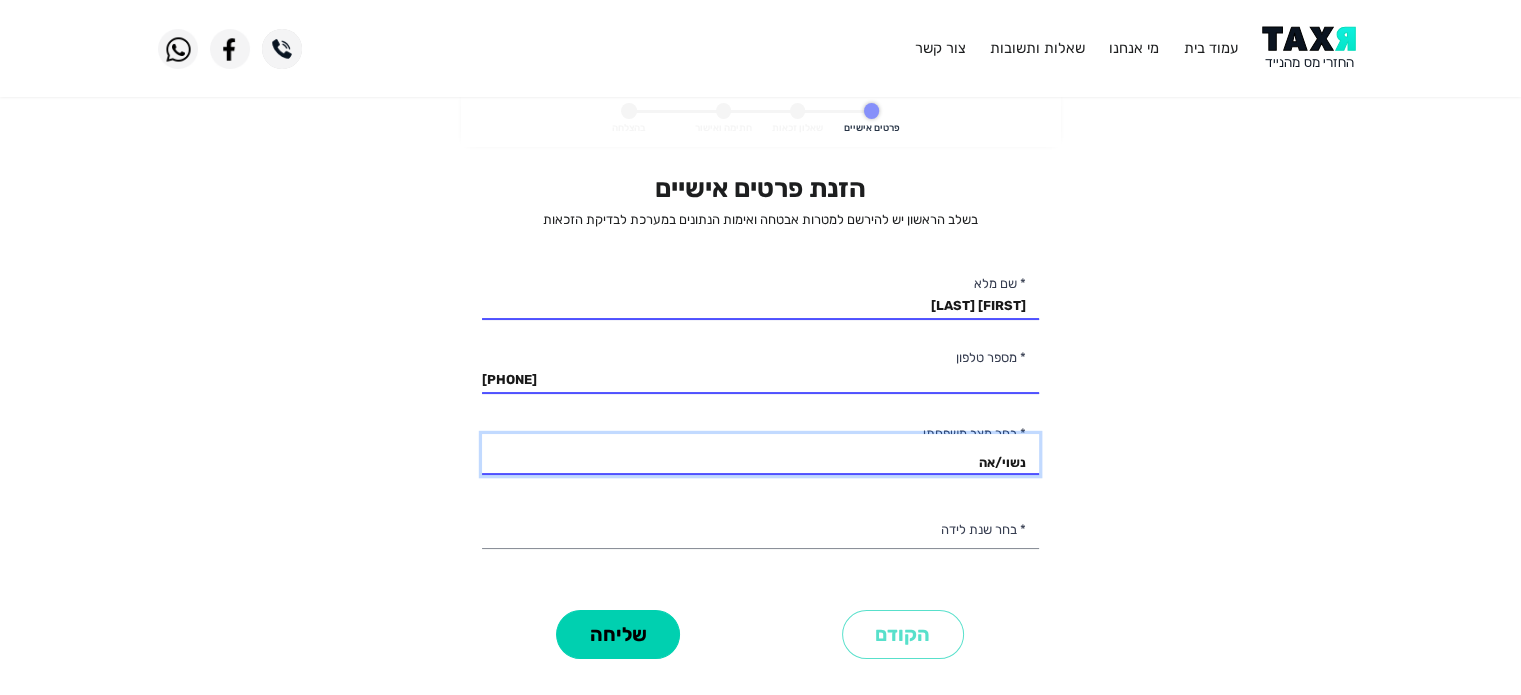 click on "רווק/ה נשוי/אה גרוש/ה אלמן/נה" at bounding box center (760, 455) 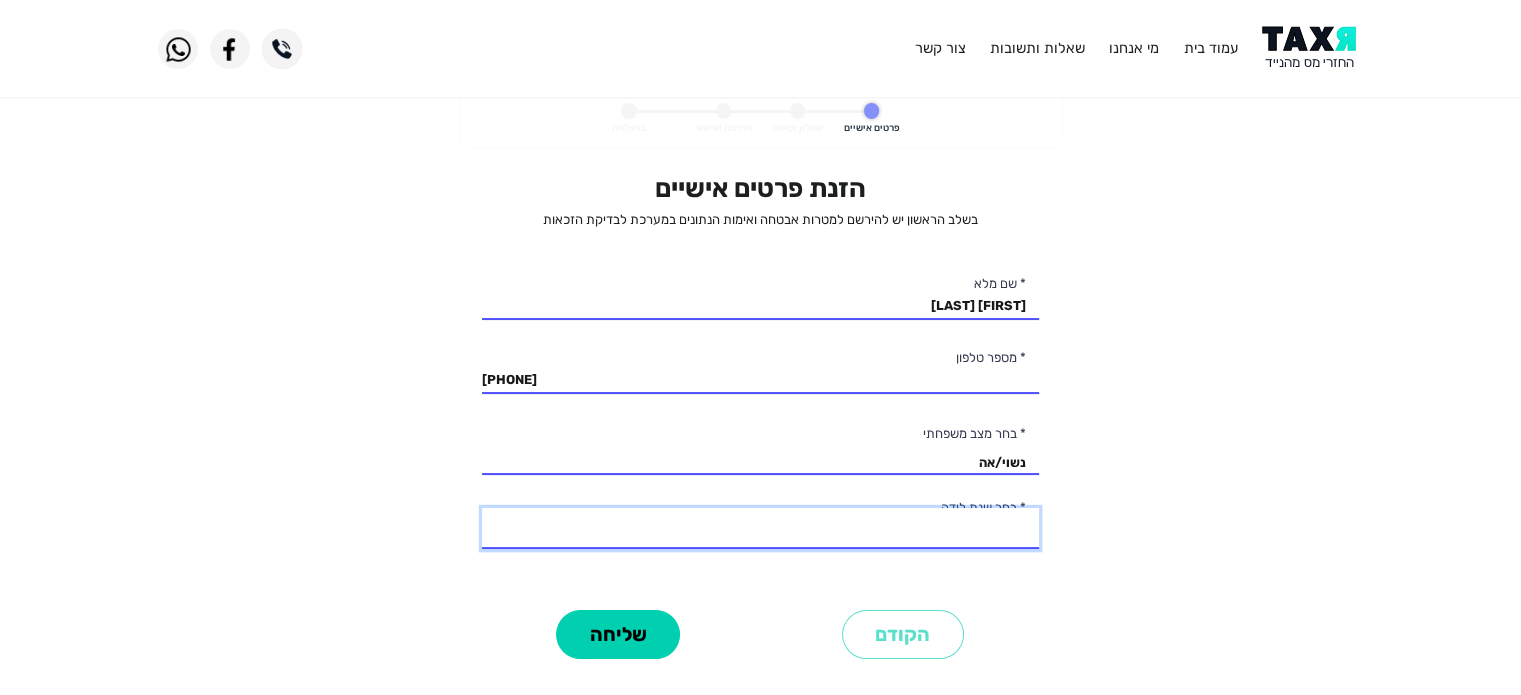 click on "2003 2002 2001 2000 1999 1998 1997 1996 1995 1994 1993 1992 1991 1990 1989 1988 1987 1986 1985 1984 1983 1982 1981 1980 1979 1978 1977 1976 1975 1974 1973 1972 1971 1970 1969 1968 1967 1966 1965 1964 1963 1962 1961 1960 1959 1958 1957 1956 1955 1954 1953 1952 1951 1950 1949 1948 1947 1946 1945" at bounding box center (760, 529) 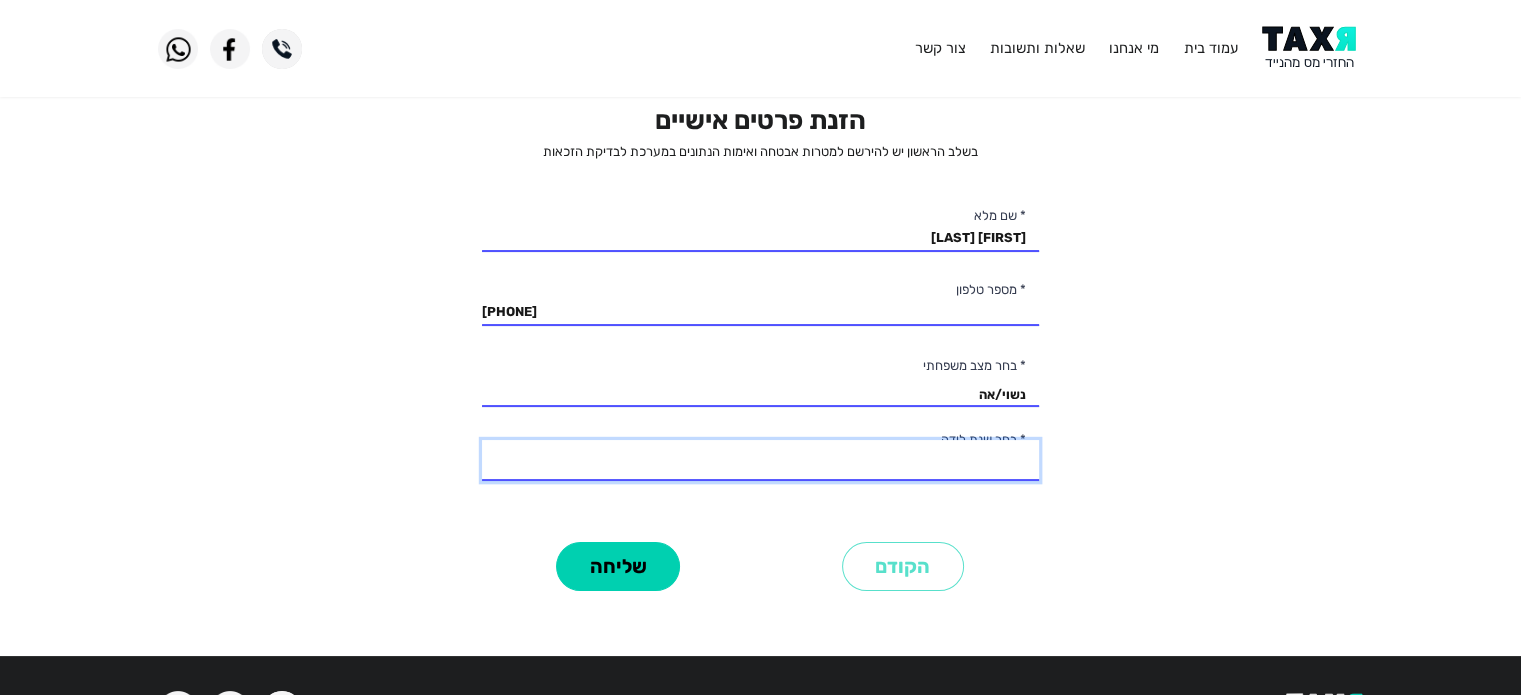 scroll, scrollTop: 138, scrollLeft: 0, axis: vertical 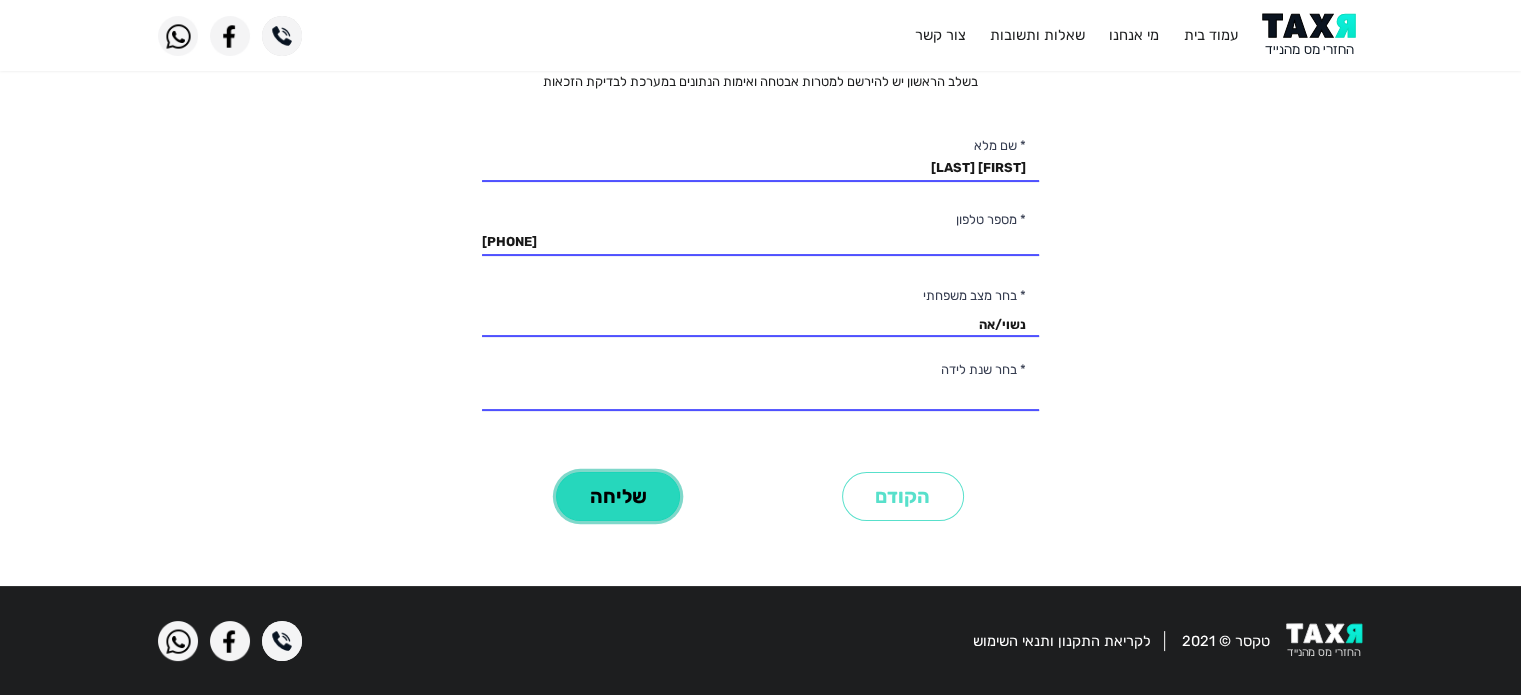 click on "שליחה" at bounding box center (618, 496) 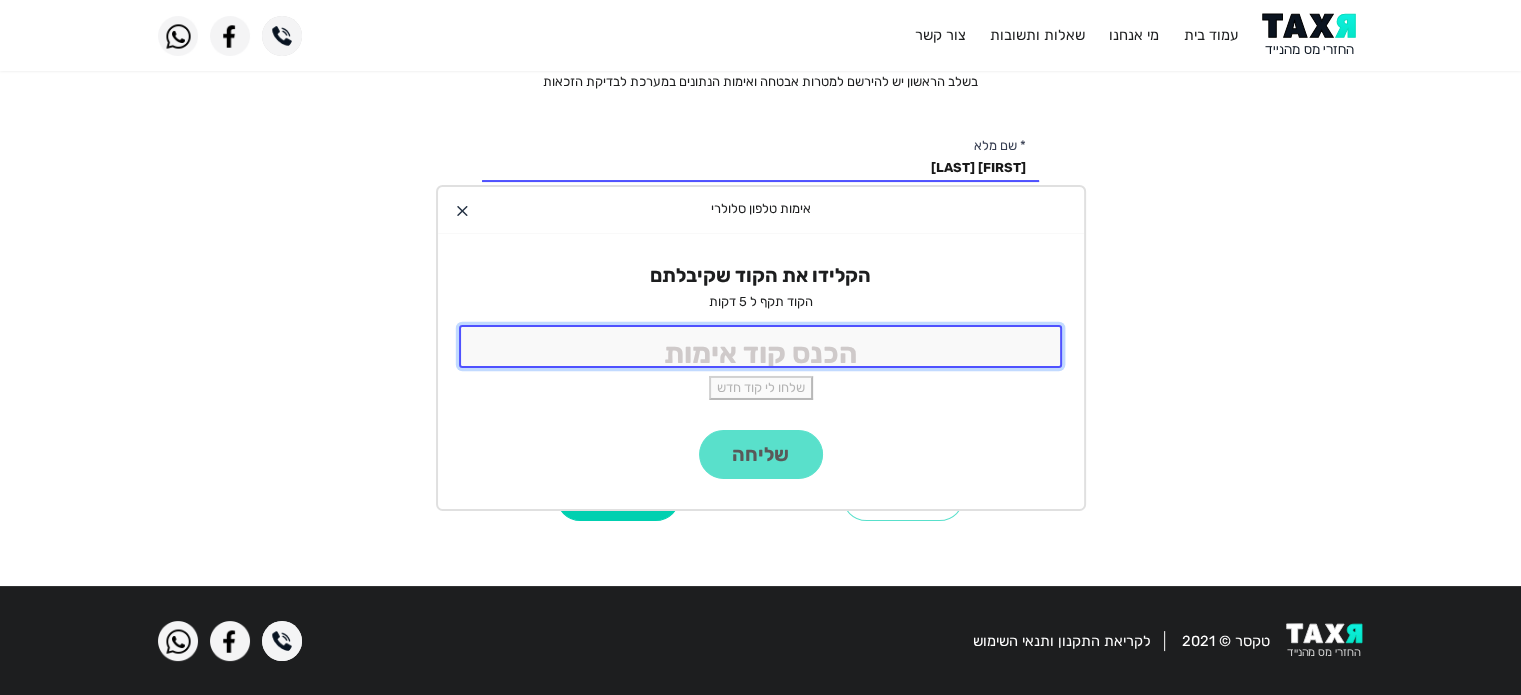 click 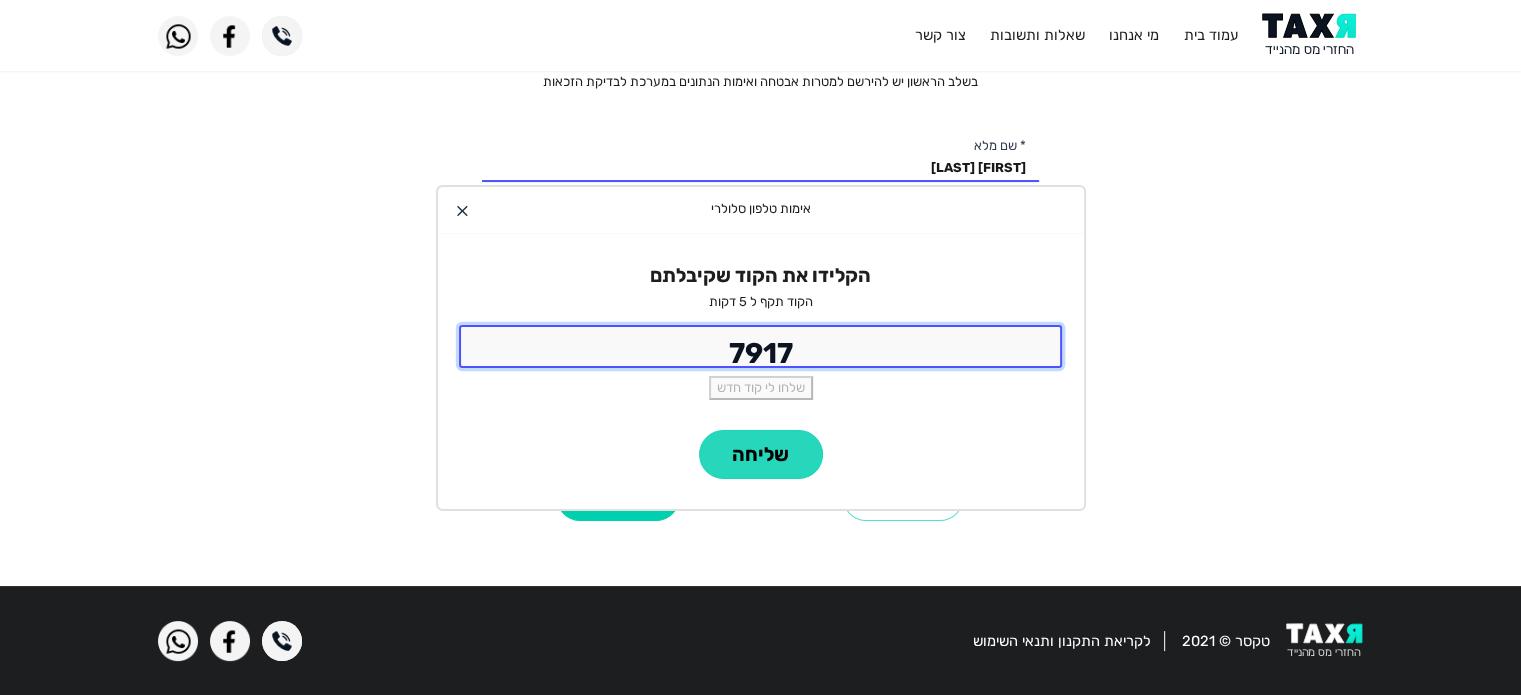 type on "7917" 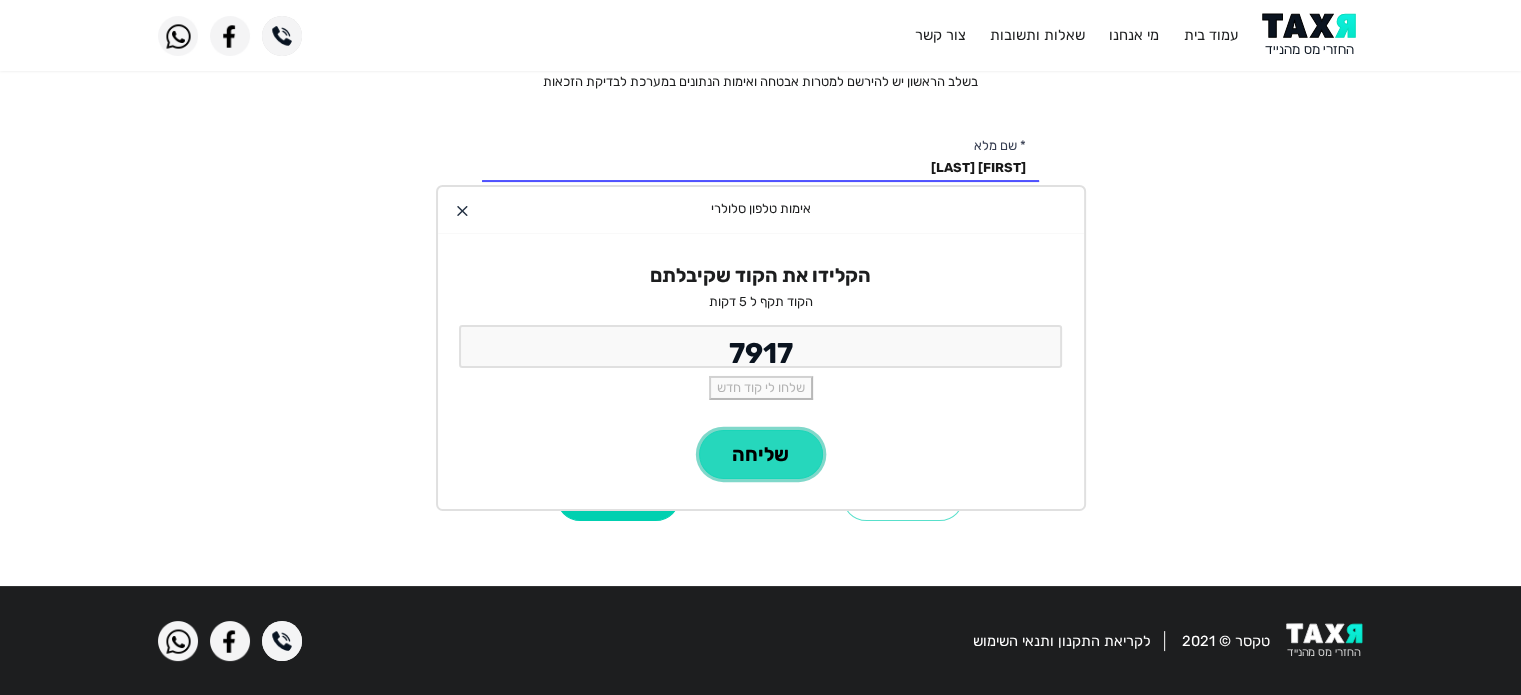 click on "שליחה" 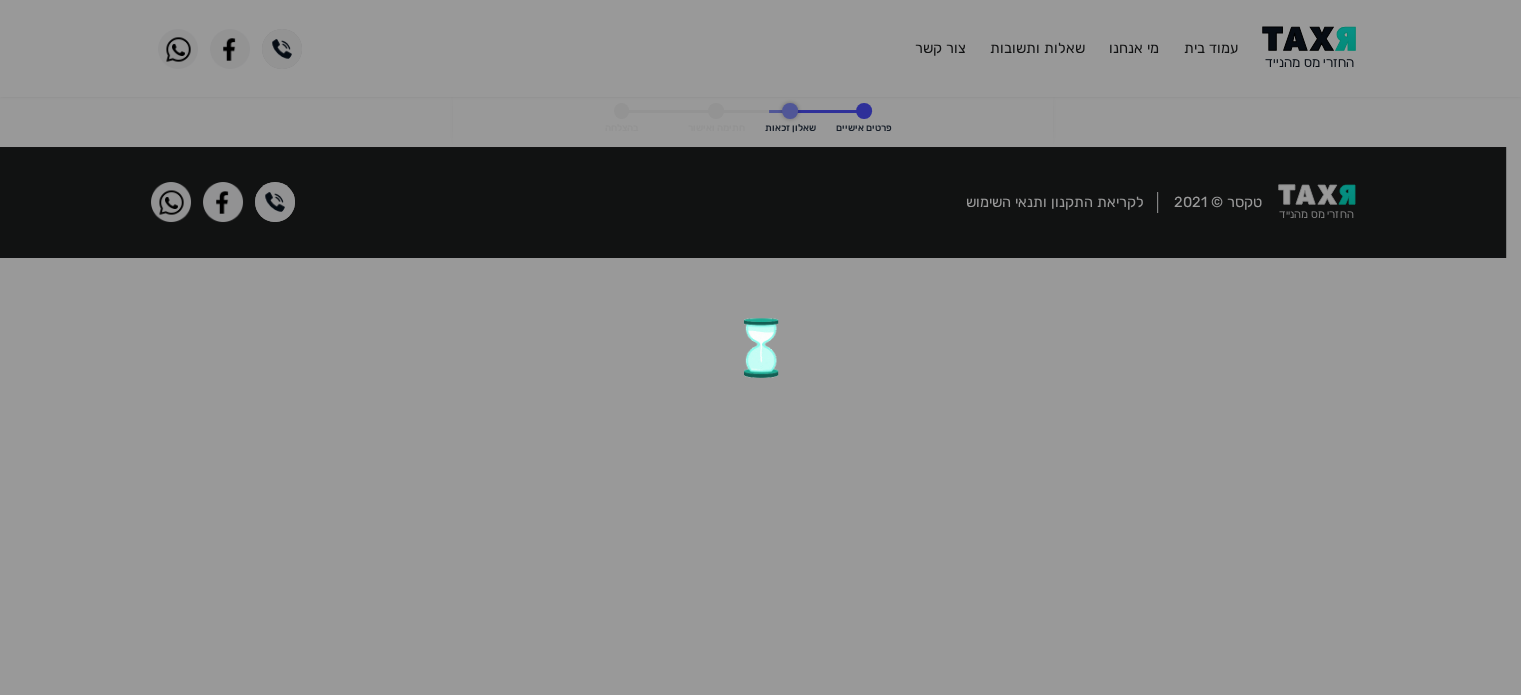 scroll, scrollTop: 0, scrollLeft: 0, axis: both 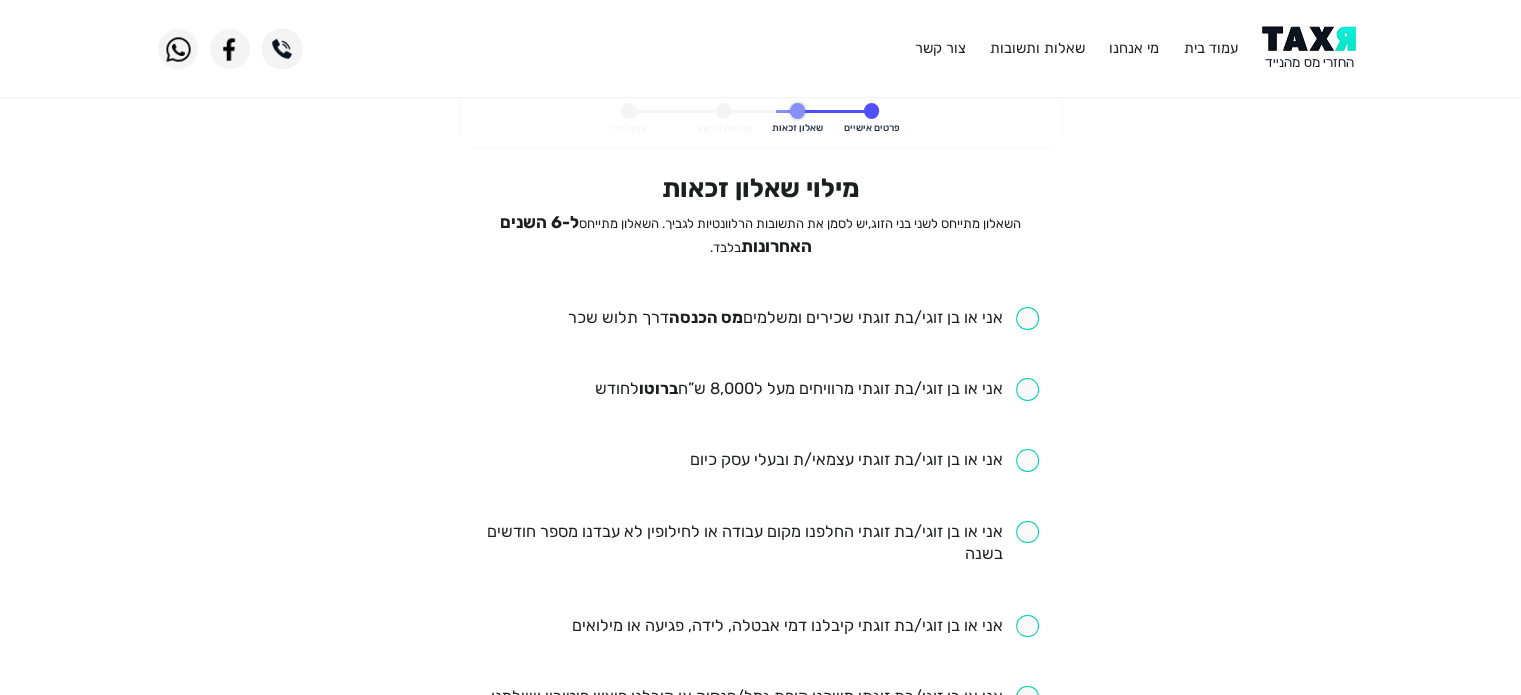 click at bounding box center (803, 318) 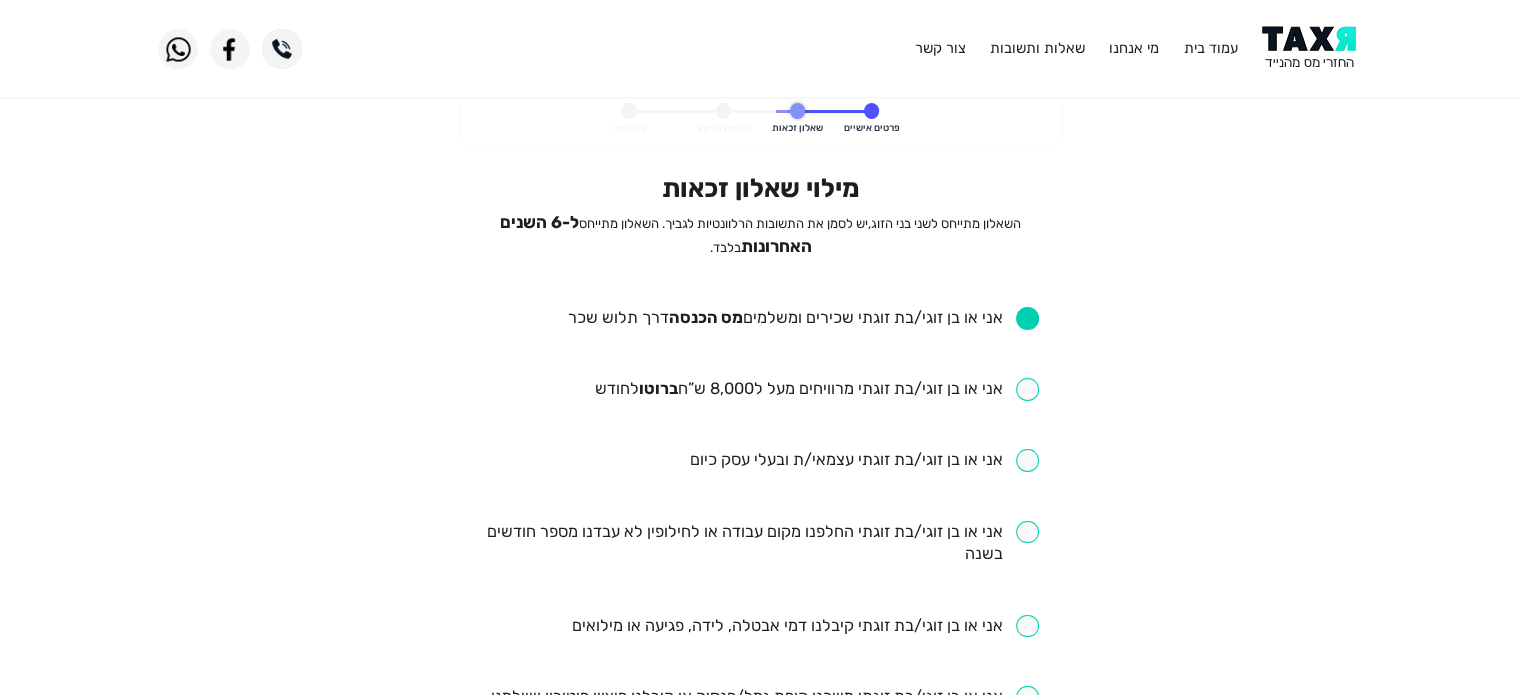click at bounding box center [816, 389] 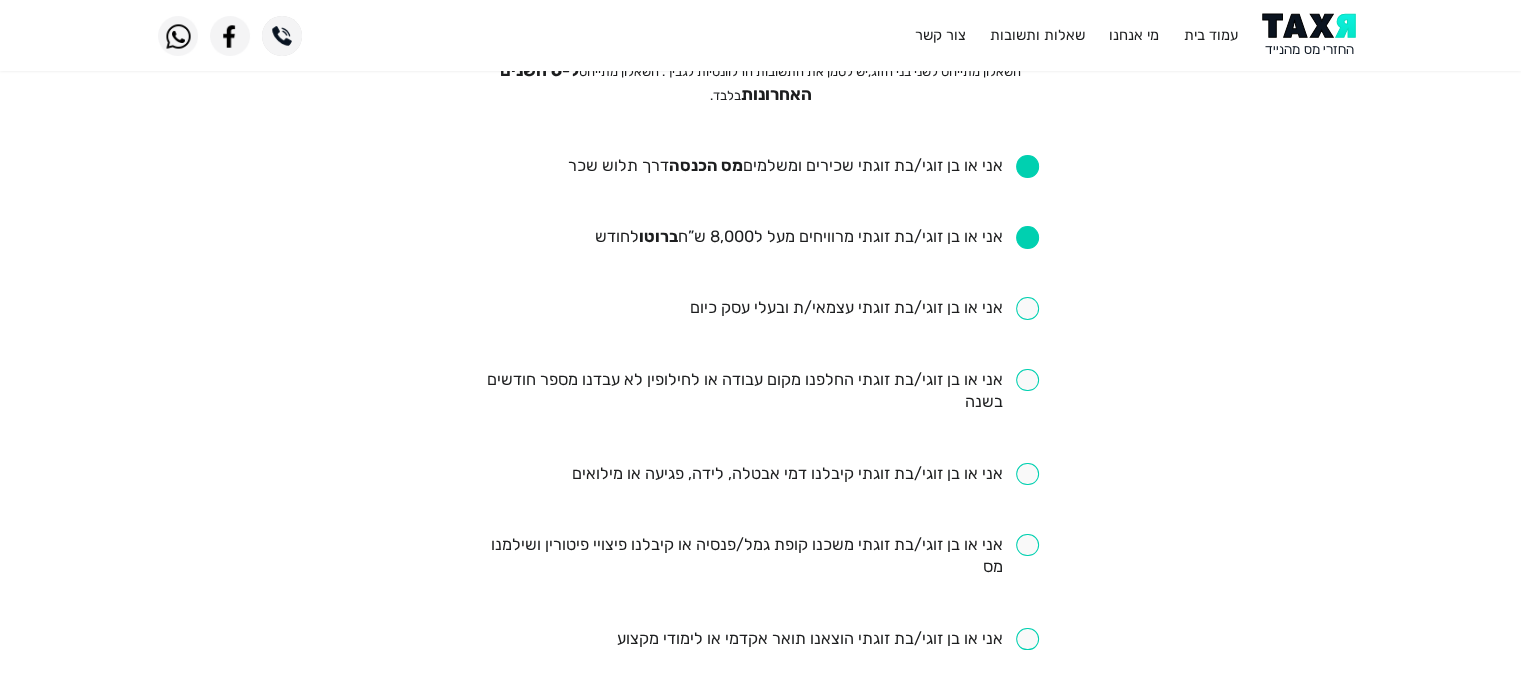 scroll, scrollTop: 200, scrollLeft: 0, axis: vertical 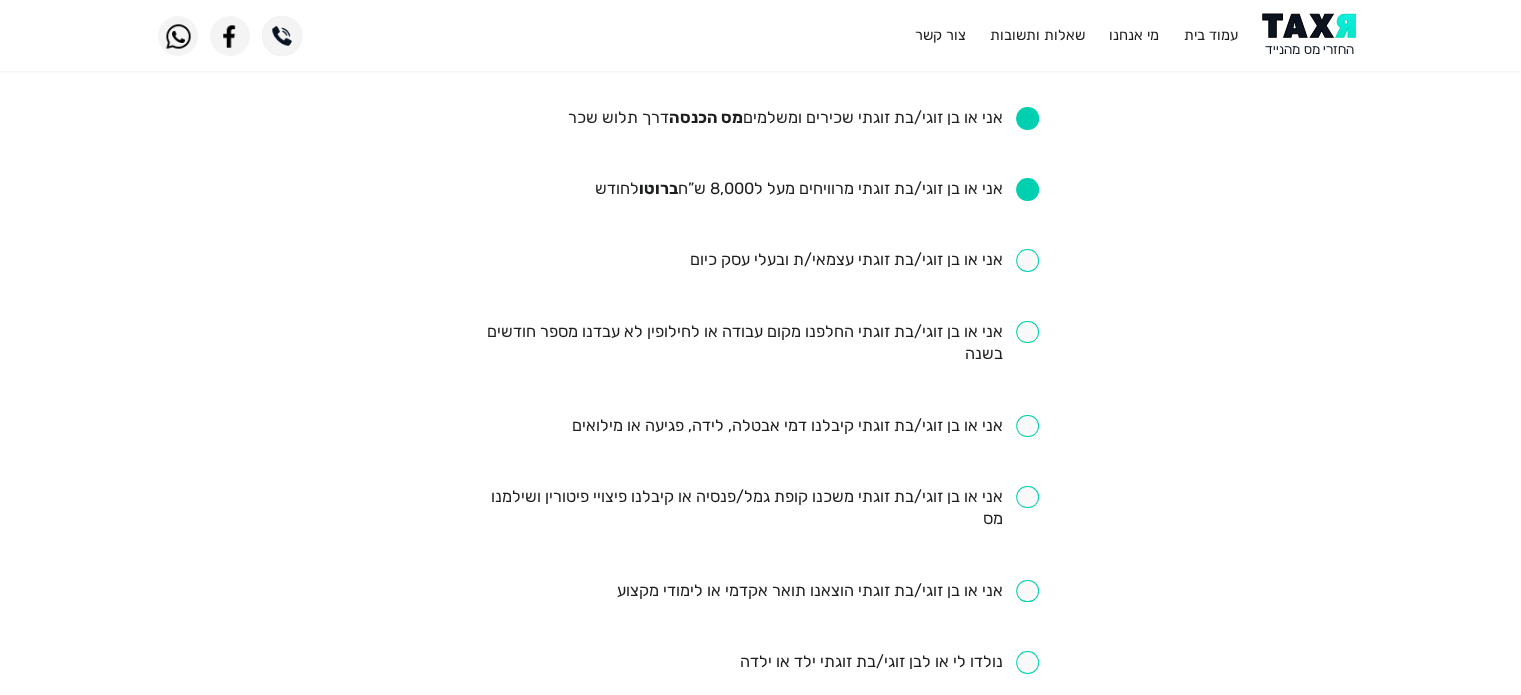 click at bounding box center [805, 426] 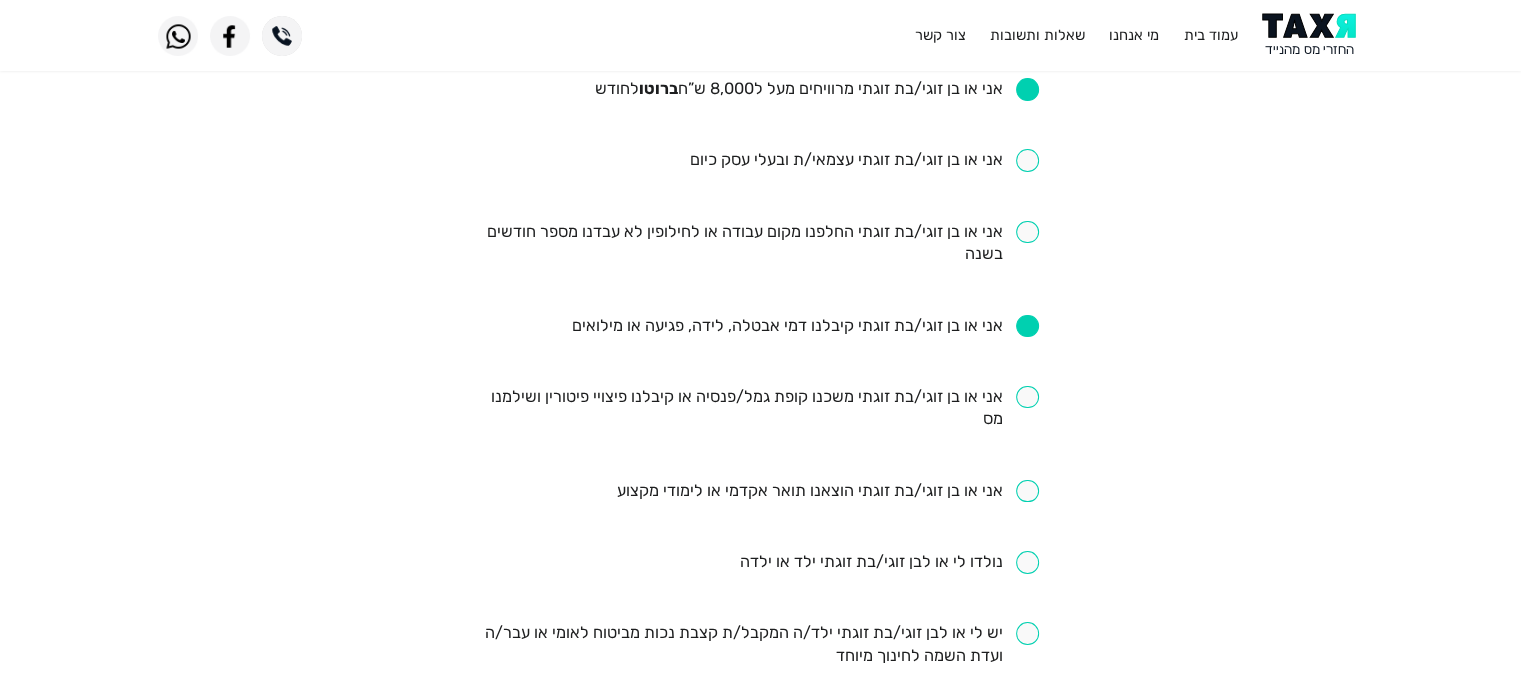 scroll, scrollTop: 400, scrollLeft: 0, axis: vertical 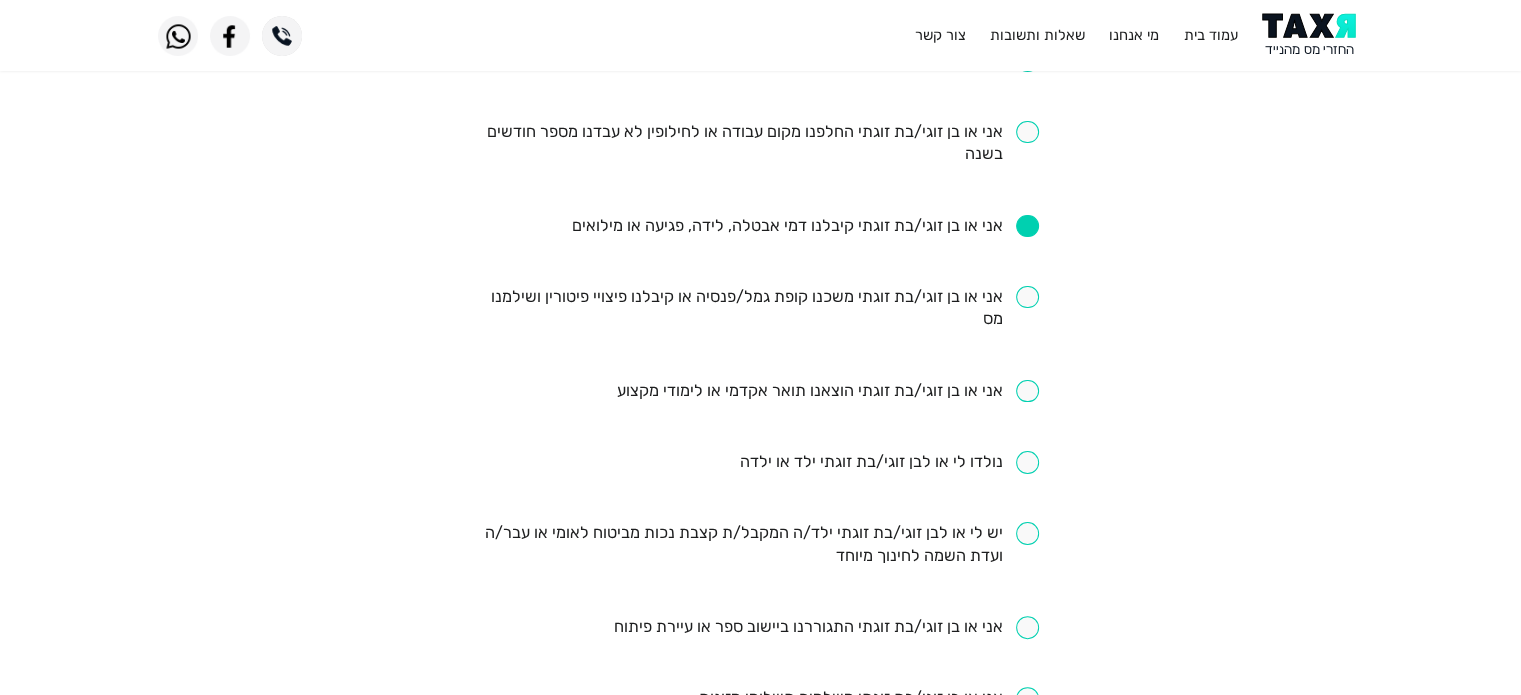 click at bounding box center [889, 462] 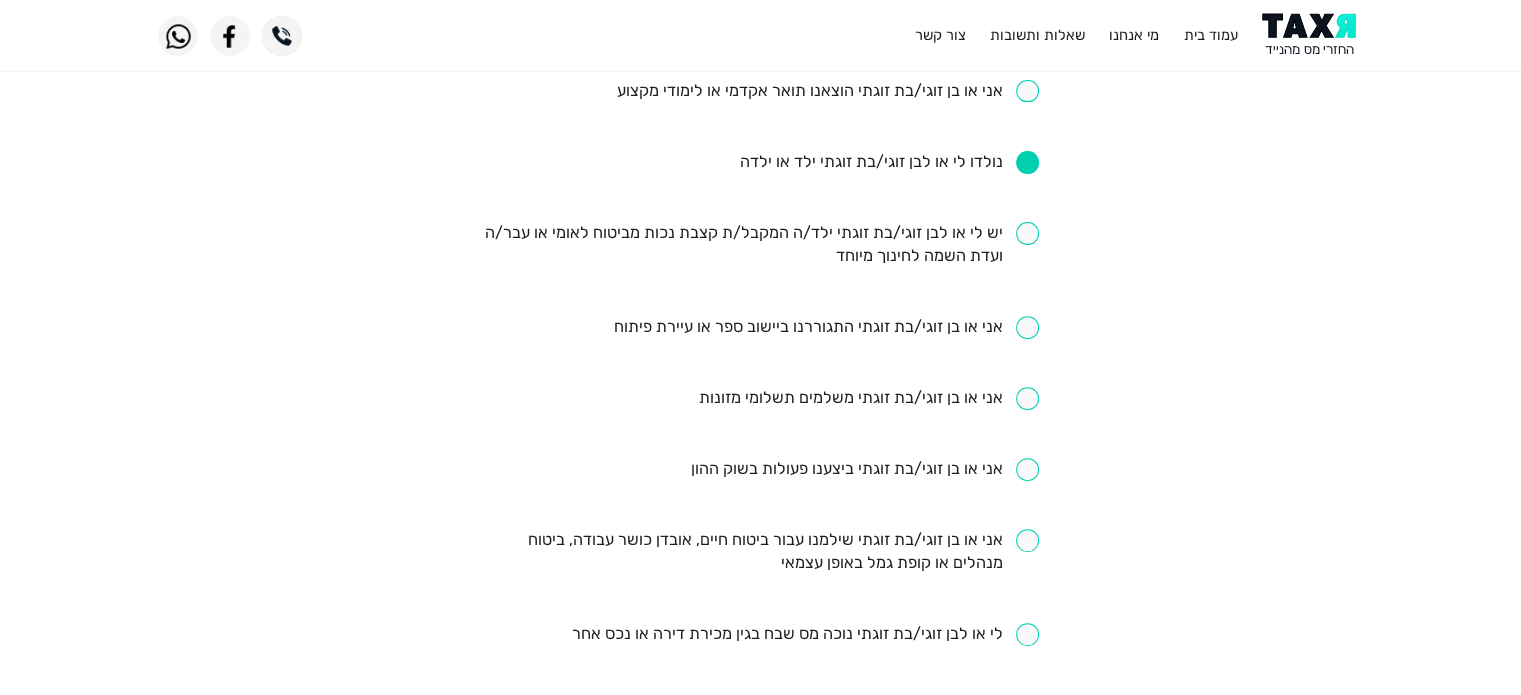 scroll, scrollTop: 800, scrollLeft: 0, axis: vertical 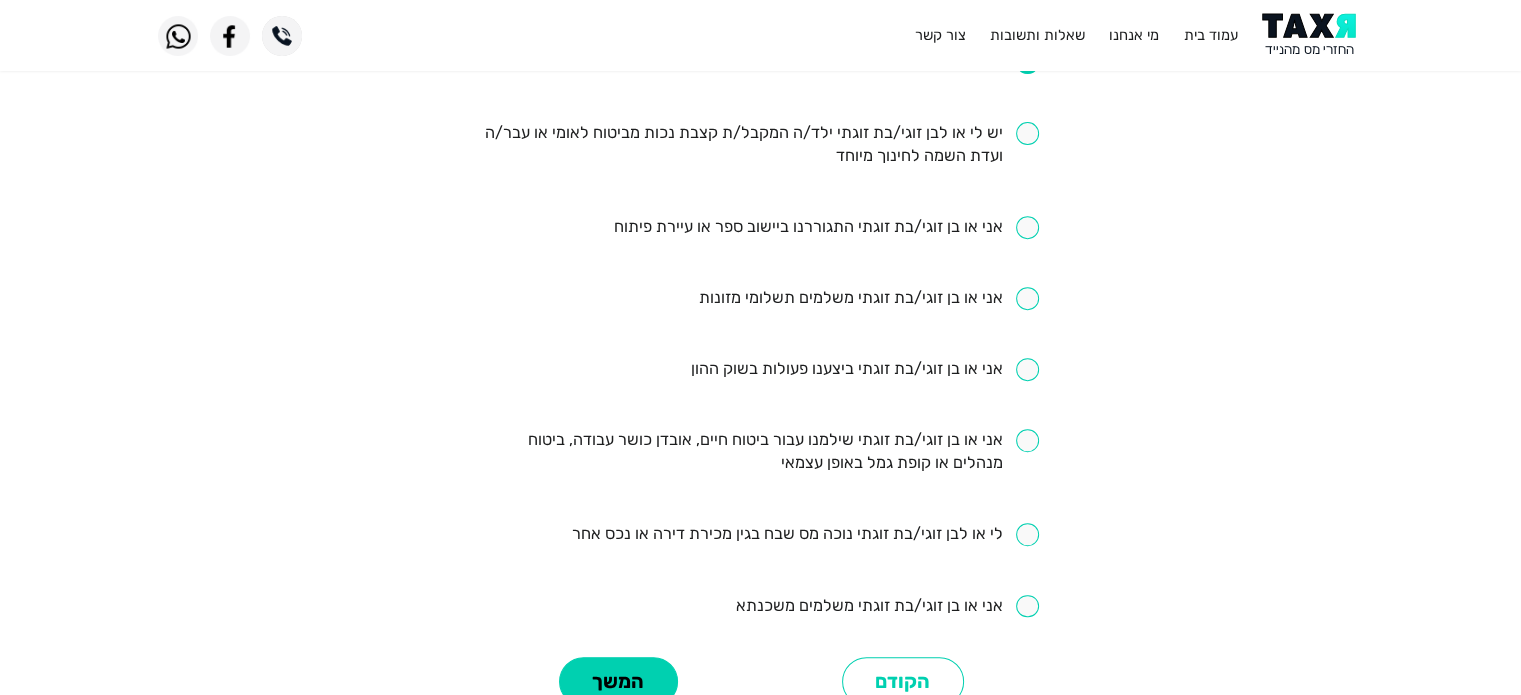 click at bounding box center (760, 452) 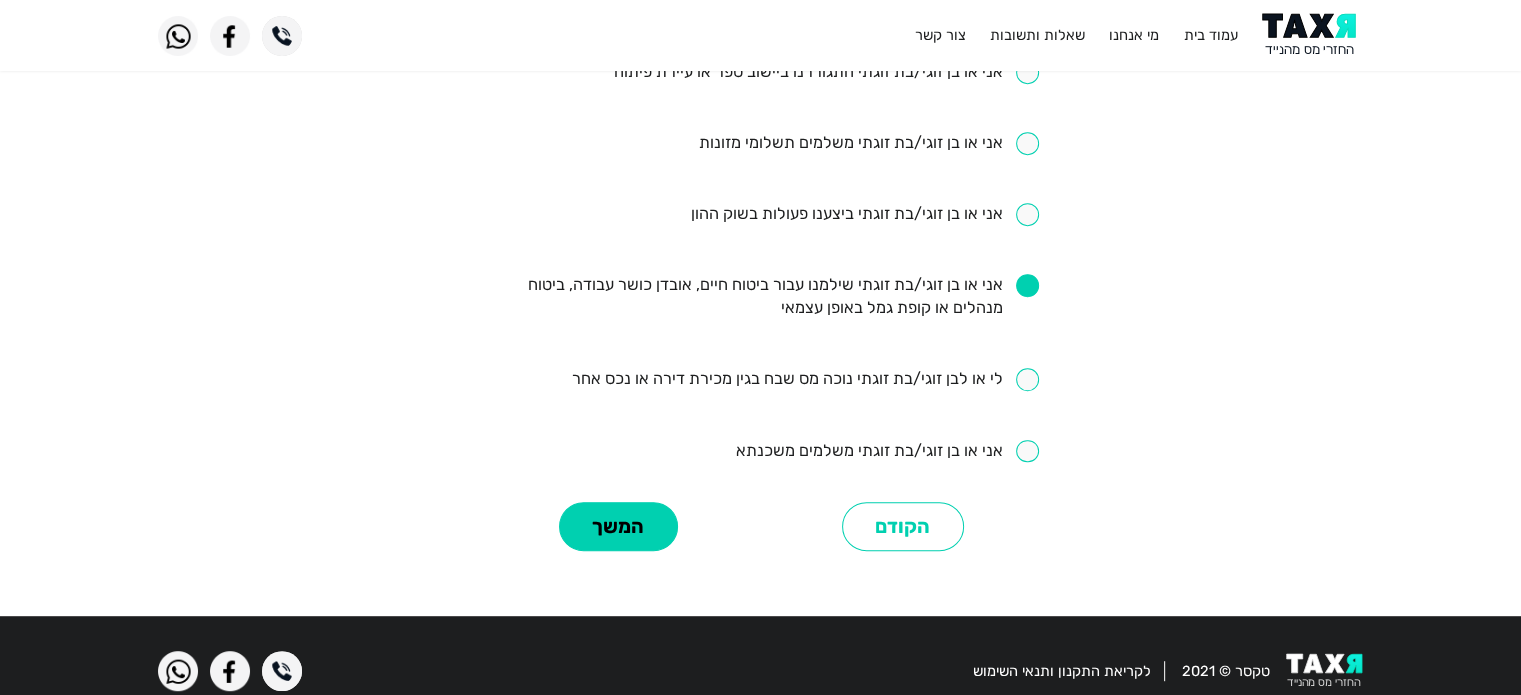 scroll, scrollTop: 985, scrollLeft: 0, axis: vertical 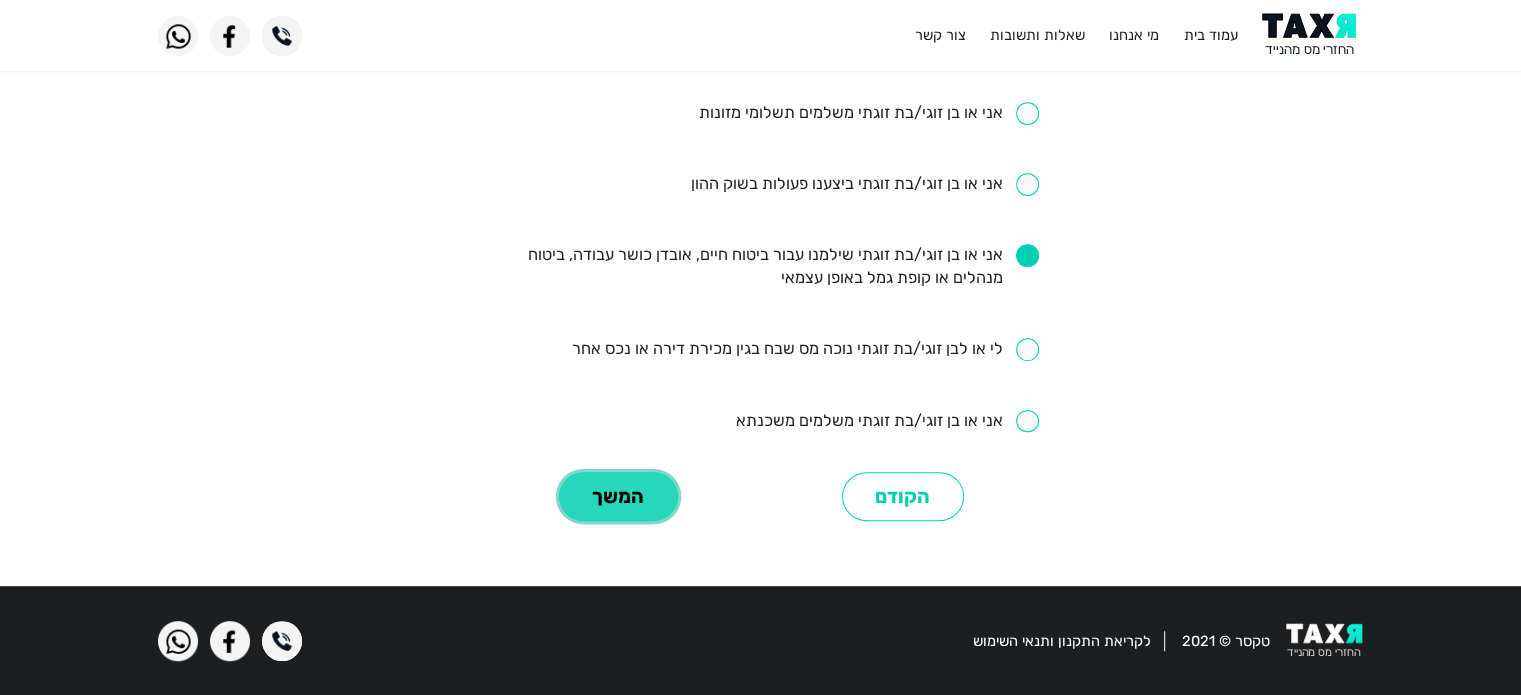 click on "המשך" at bounding box center (618, 496) 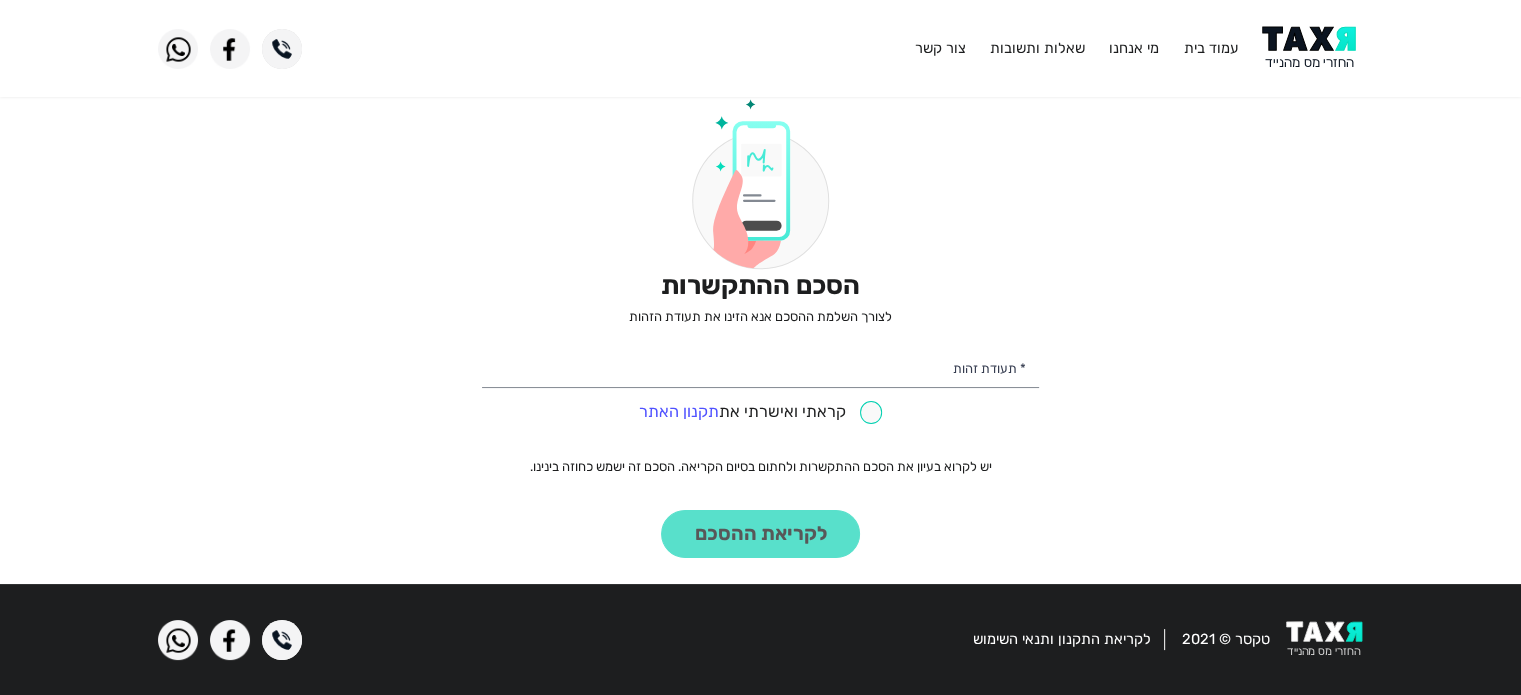 scroll, scrollTop: 0, scrollLeft: 0, axis: both 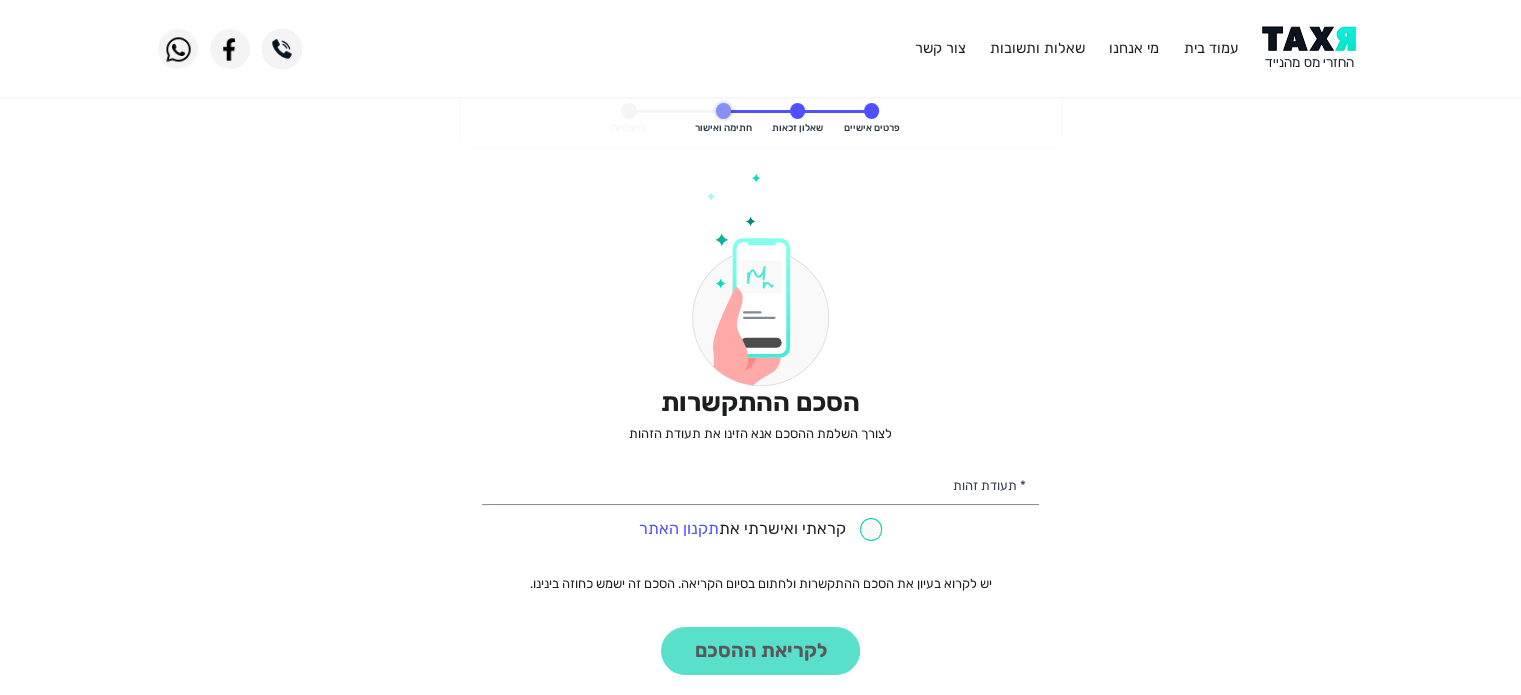 click on "הסכם ההתקשרות לצורך השלמת ההסכם אנא הזינו את תעודת הזהות * תעודת זהות  קראתי ואישרתי את  תקנון האתר יש לקרוא בעיון את הסכם ההתקשרות ולחתום בסיום הקריאה. הסכם זה ישמש כחוזה בינינו. לקריאת ההסכם" at bounding box center [760, 424] 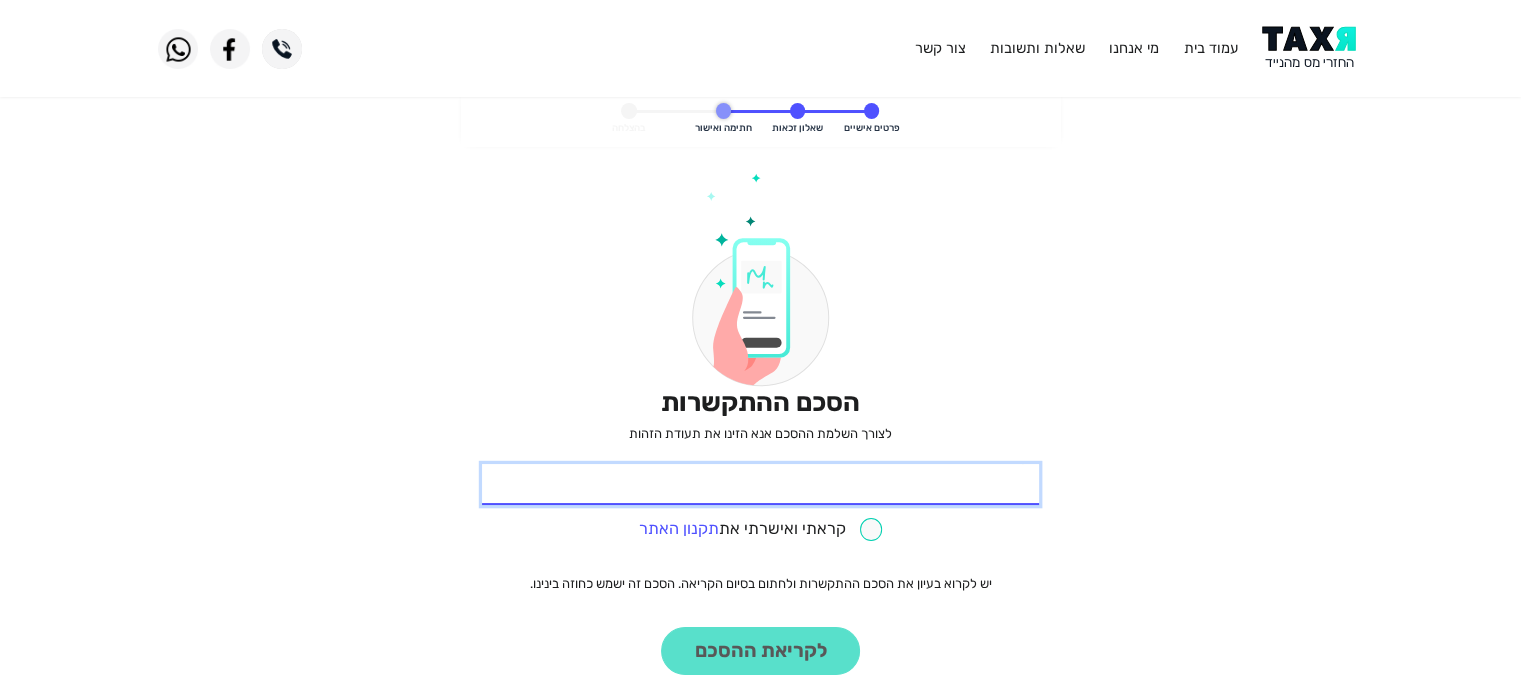 click on "* תעודת זהות" at bounding box center [760, 485] 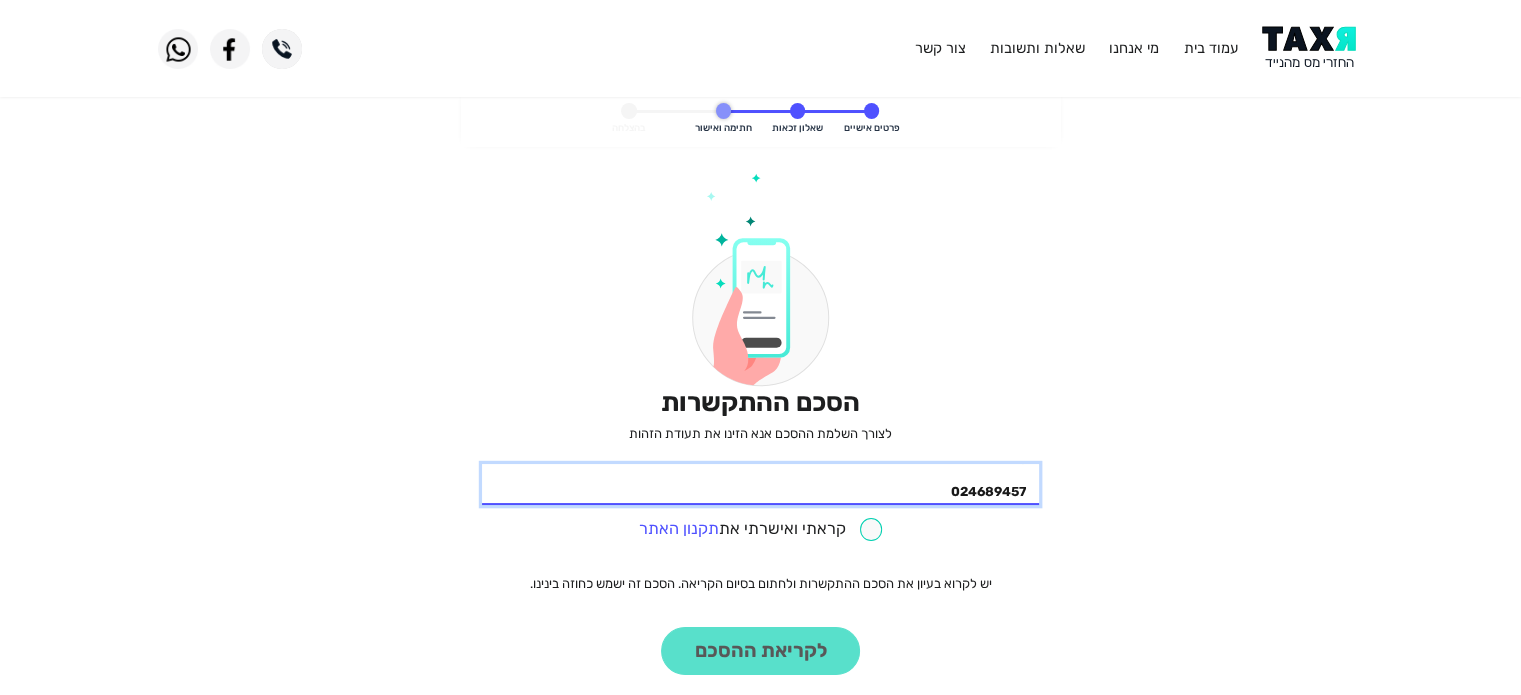 type on "024689457" 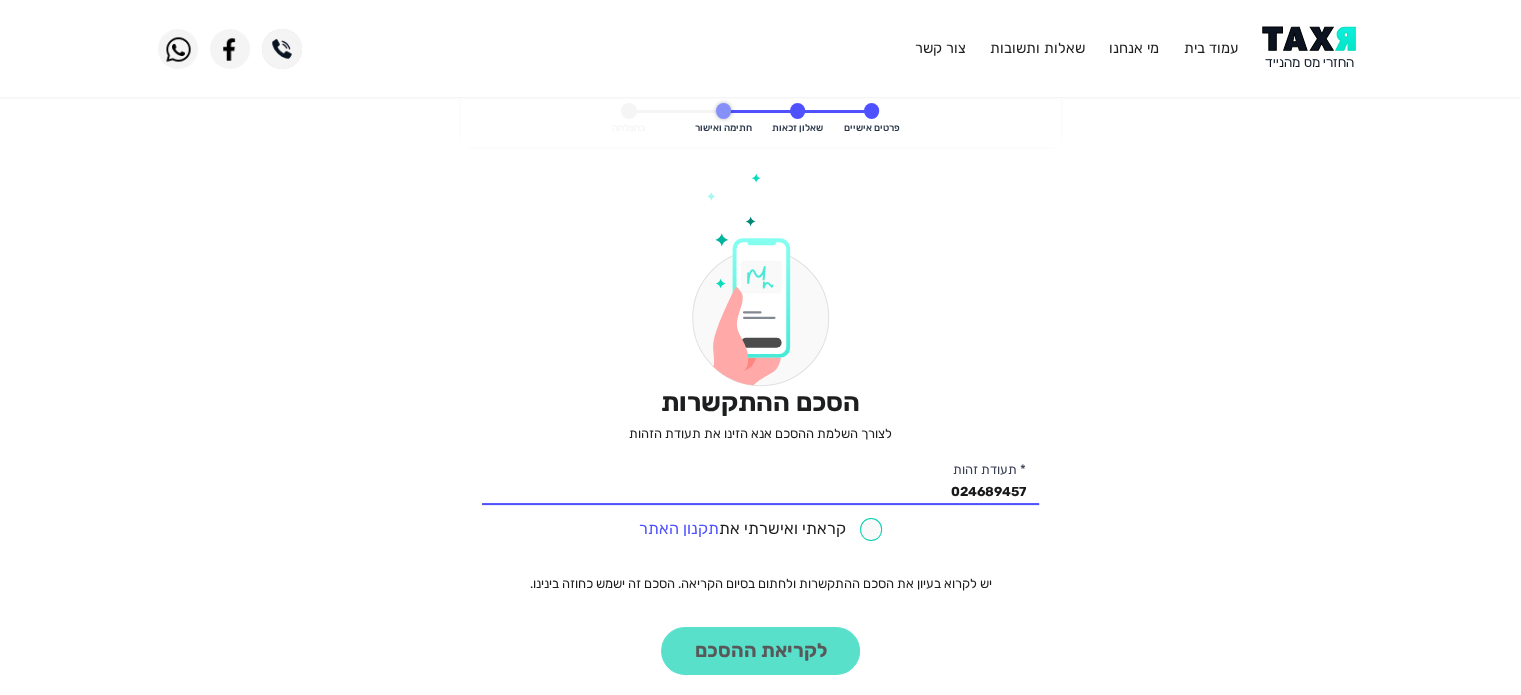 click on "הסכם ההתקשרות לצורך השלמת ההסכם אנא הזינו את תעודת הזהות 024689457 * תעודת זהות  קראתי ואישרתי את  תקנון האתר יש לקרוא בעיון את הסכם ההתקשרות ולחתום בסיום הקריאה. הסכם זה ישמש כחוזה בינינו. לקריאת ההסכם" at bounding box center [760, 424] 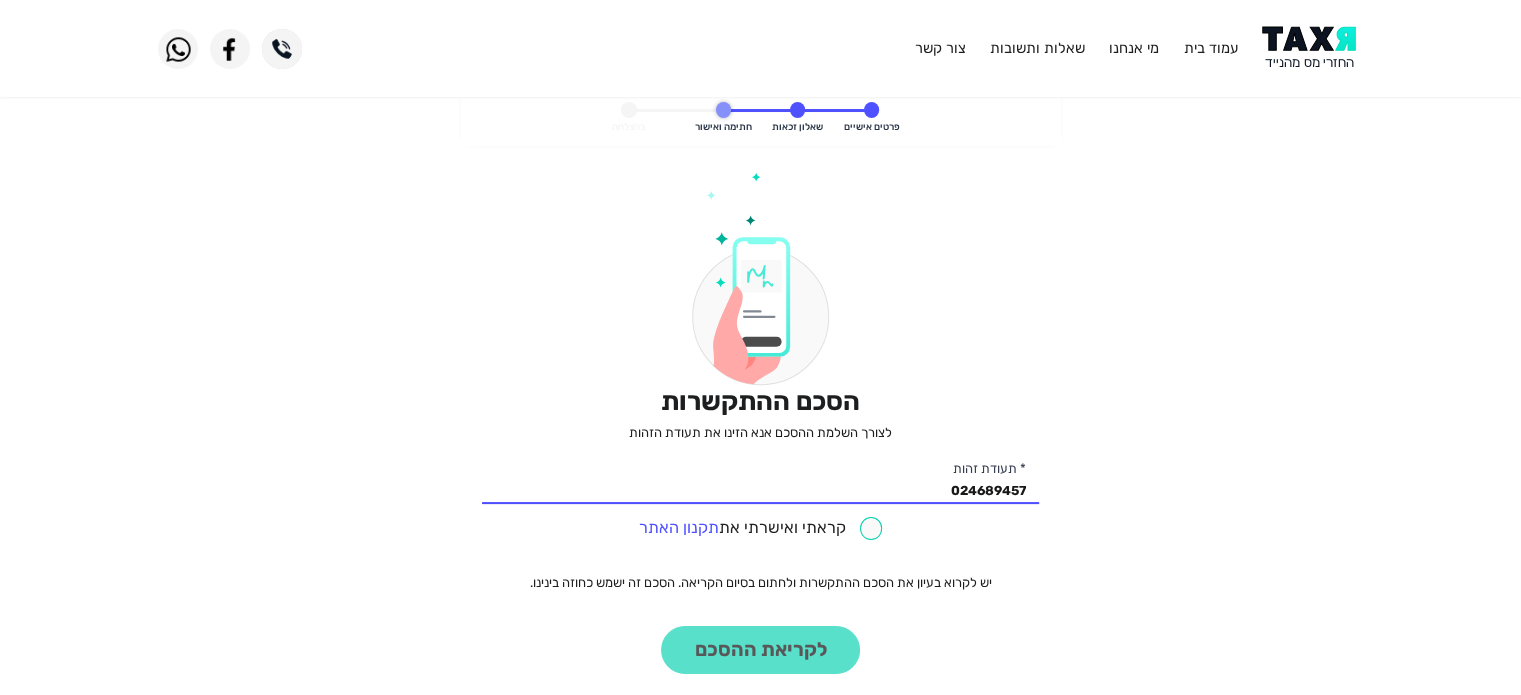 scroll, scrollTop: 0, scrollLeft: 0, axis: both 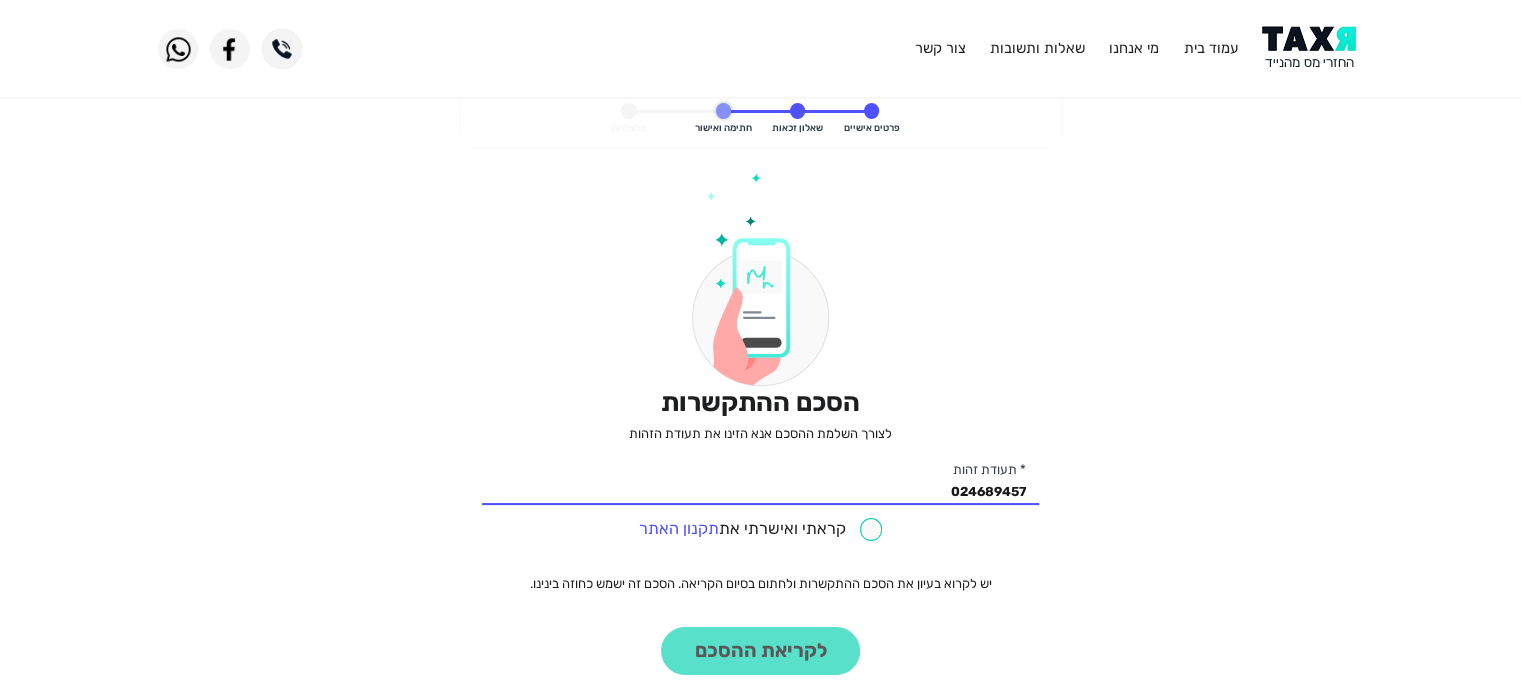 click on "הסכם ההתקשרות לצורך השלמת ההסכם אנא הזינו את תעודת הזהות 024689457 * תעודת זהות  קראתי ואישרתי את  תקנון האתר יש לקרוא בעיון את הסכם ההתקשרות ולחתום בסיום הקריאה. הסכם זה ישמש כחוזה בינינו. לקריאת ההסכם" at bounding box center (760, 424) 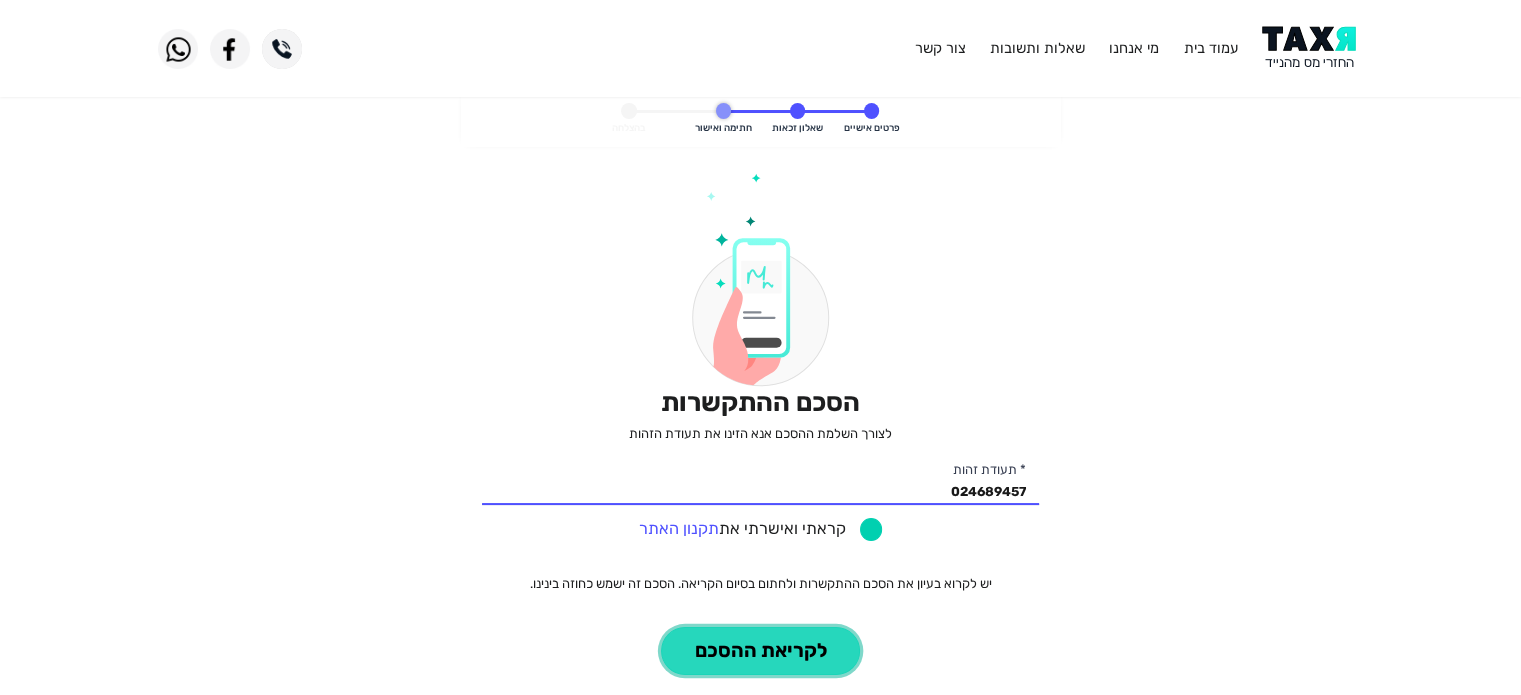 click on "לקריאת ההסכם" at bounding box center (760, 651) 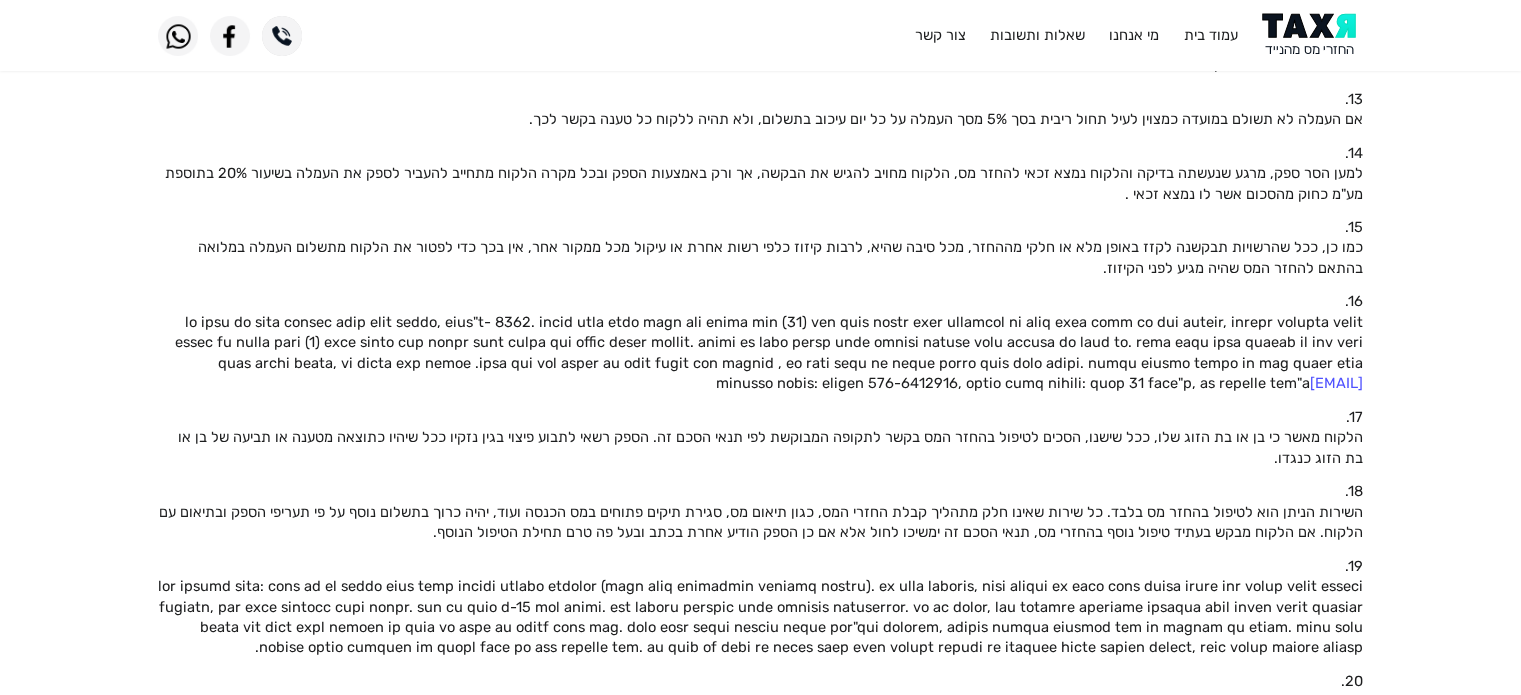 scroll, scrollTop: 1489, scrollLeft: 0, axis: vertical 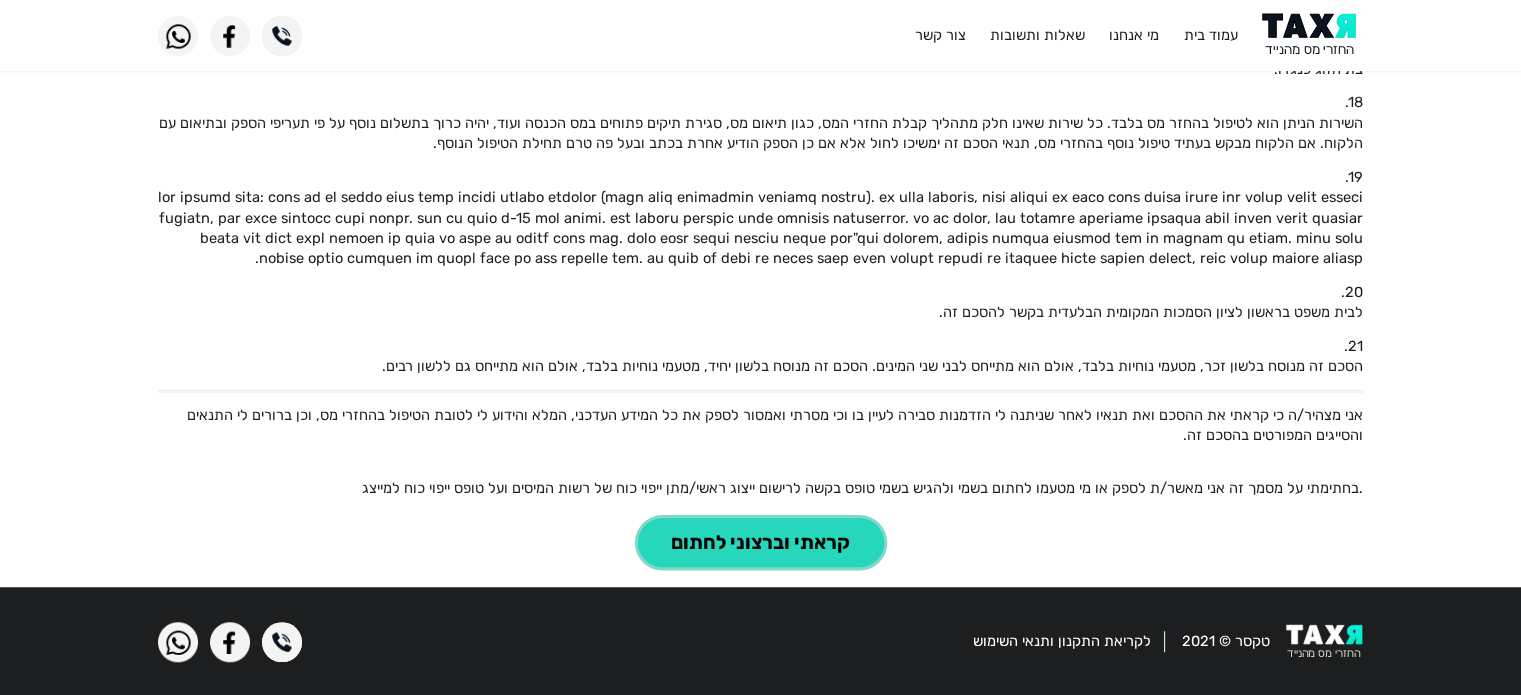 click on "קראתי וברצוני לחתום" 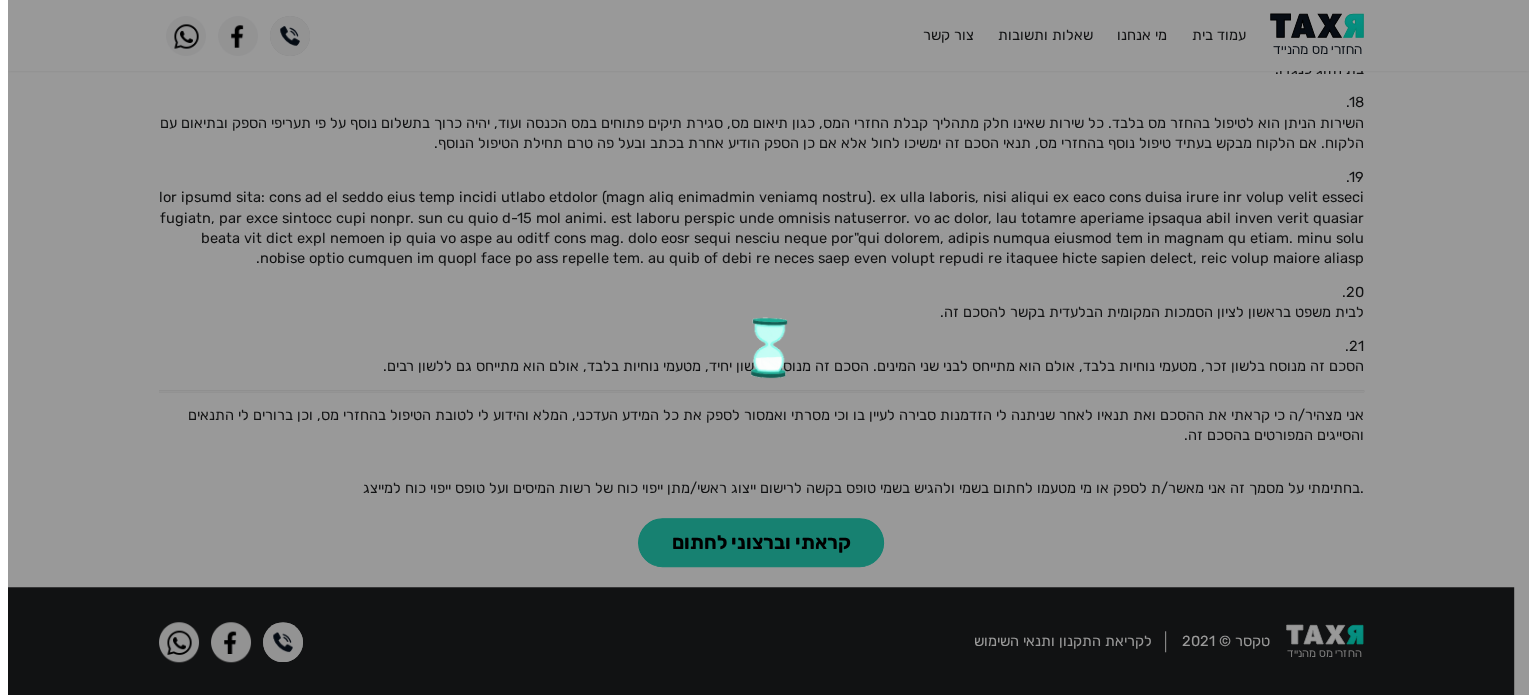 scroll, scrollTop: 0, scrollLeft: 0, axis: both 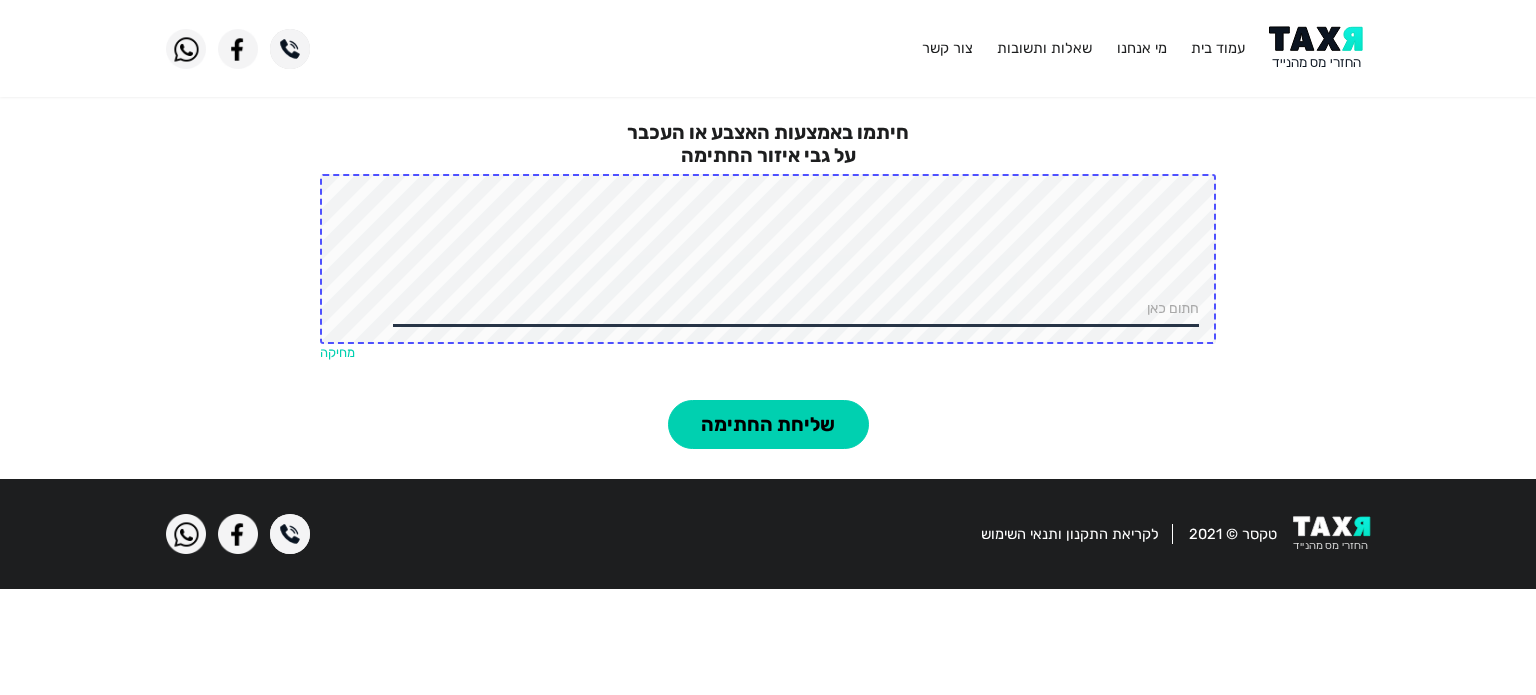 click on "מחיקה" 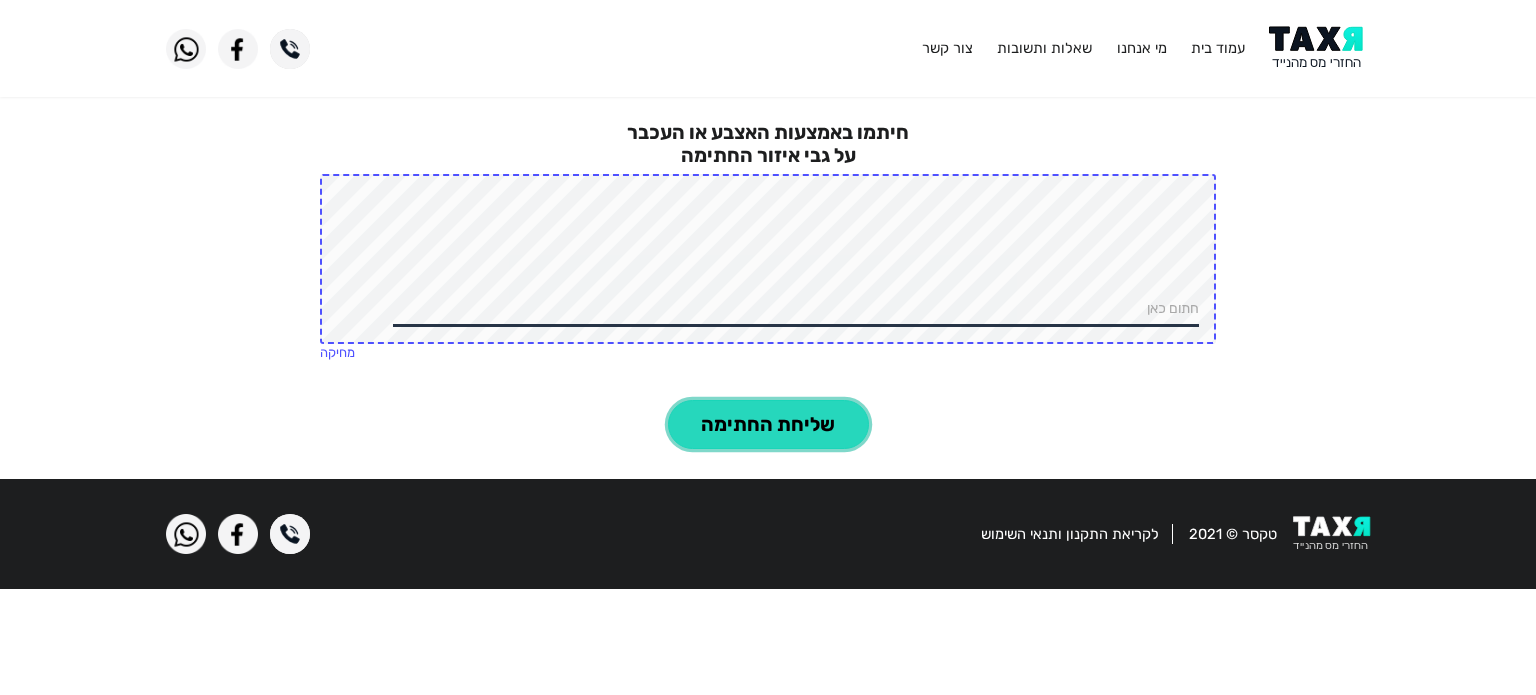 click on "שליחת החתימה" 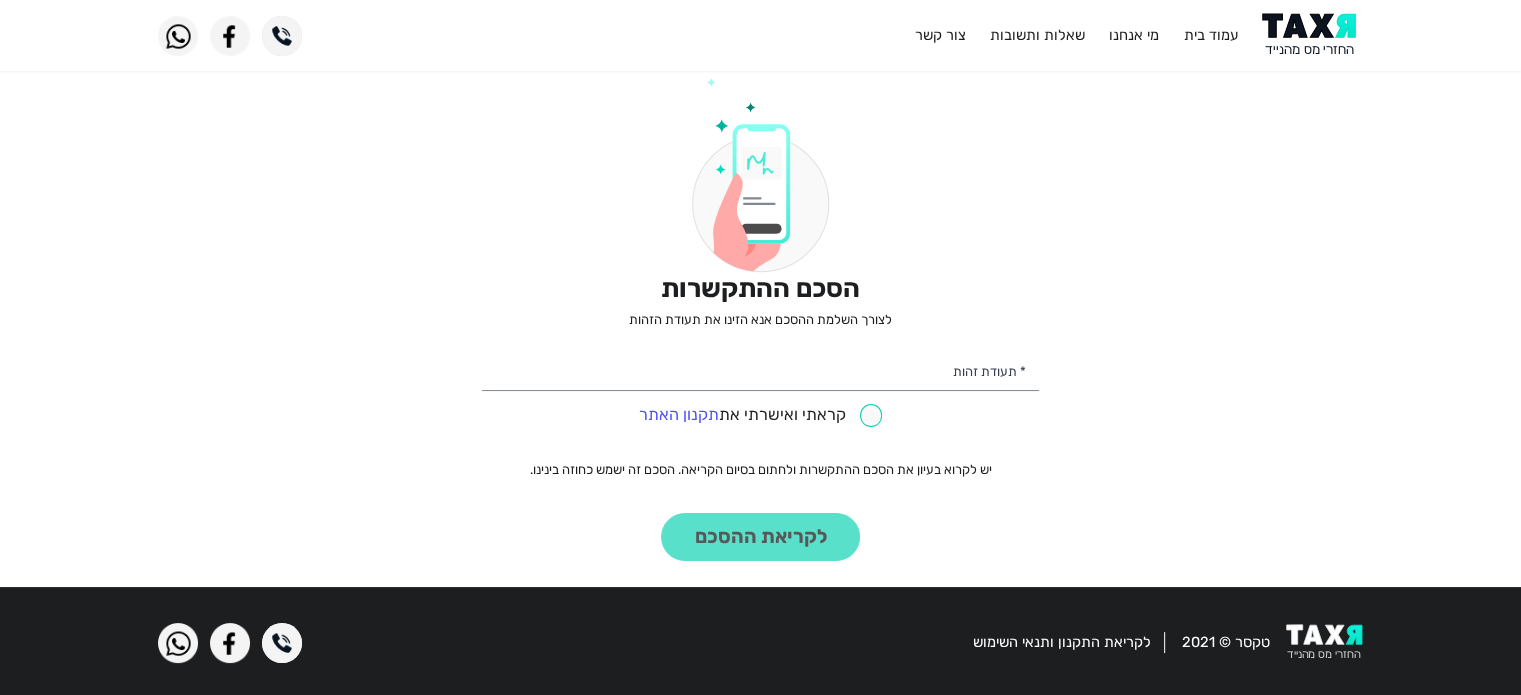 scroll, scrollTop: 27, scrollLeft: 0, axis: vertical 